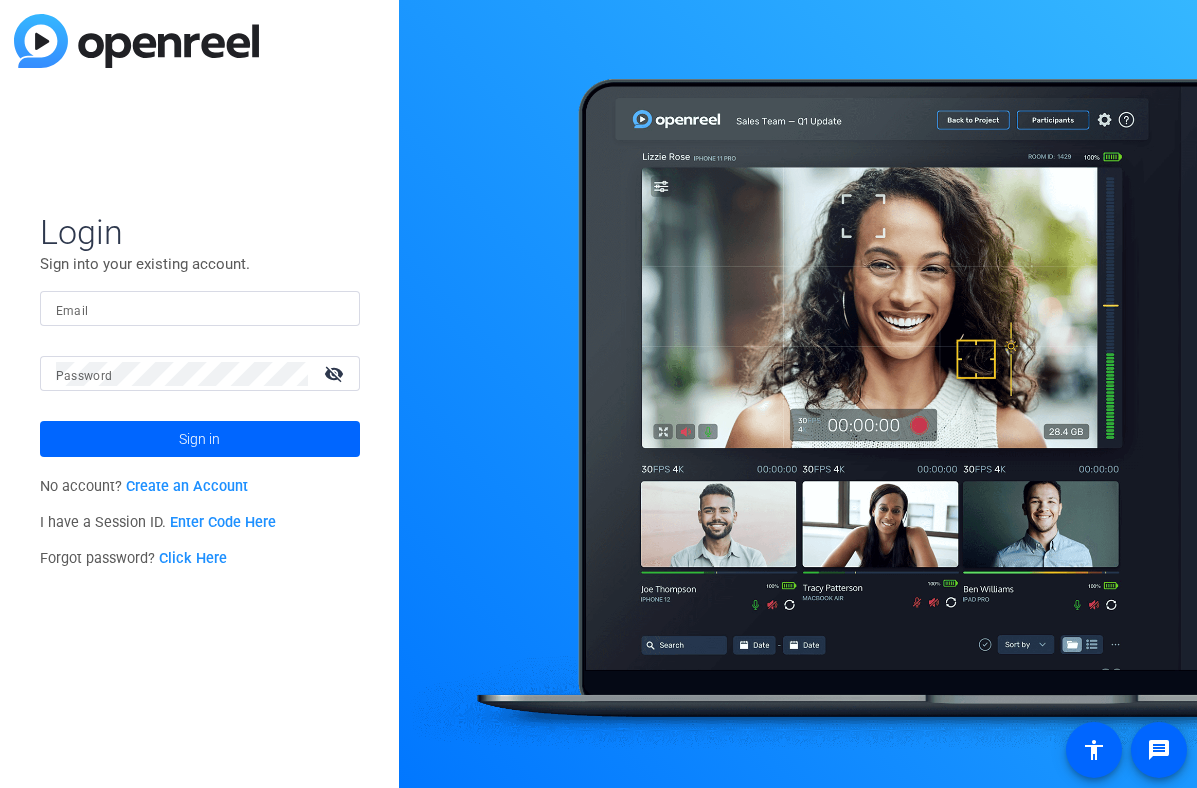 scroll, scrollTop: 0, scrollLeft: 0, axis: both 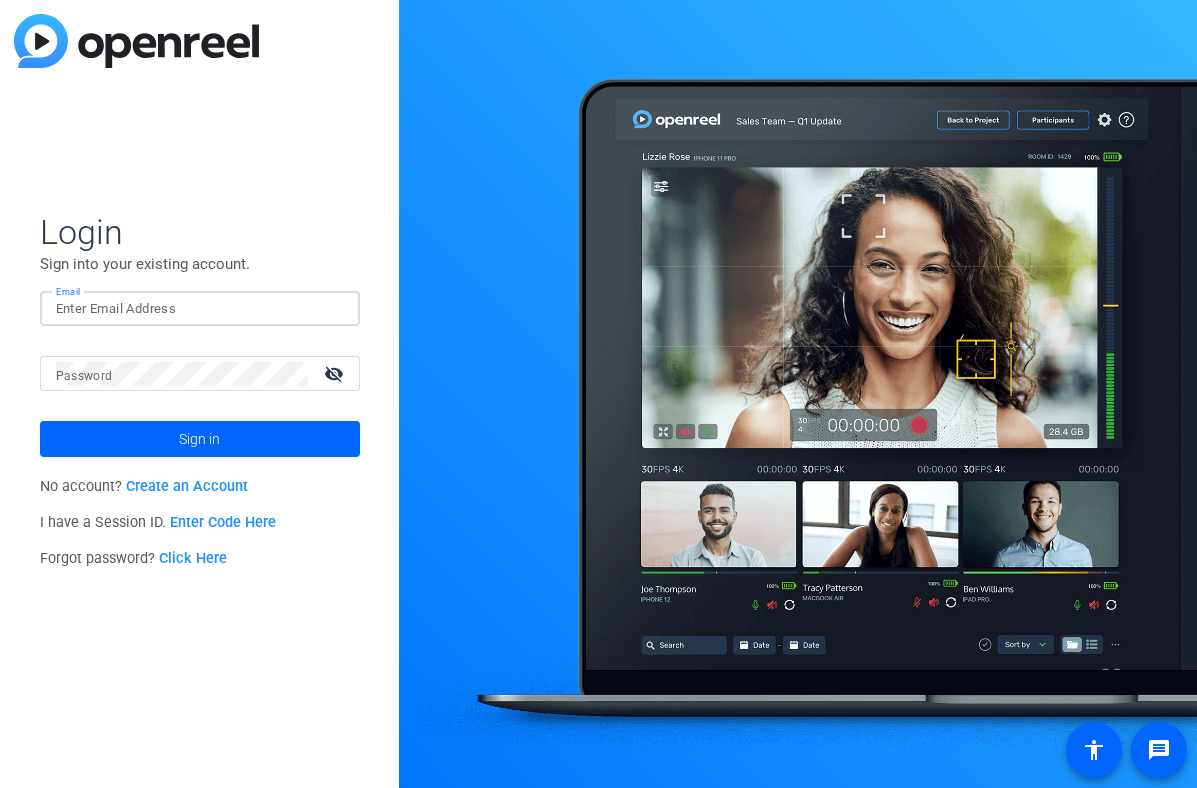 click on "Email" at bounding box center [200, 309] 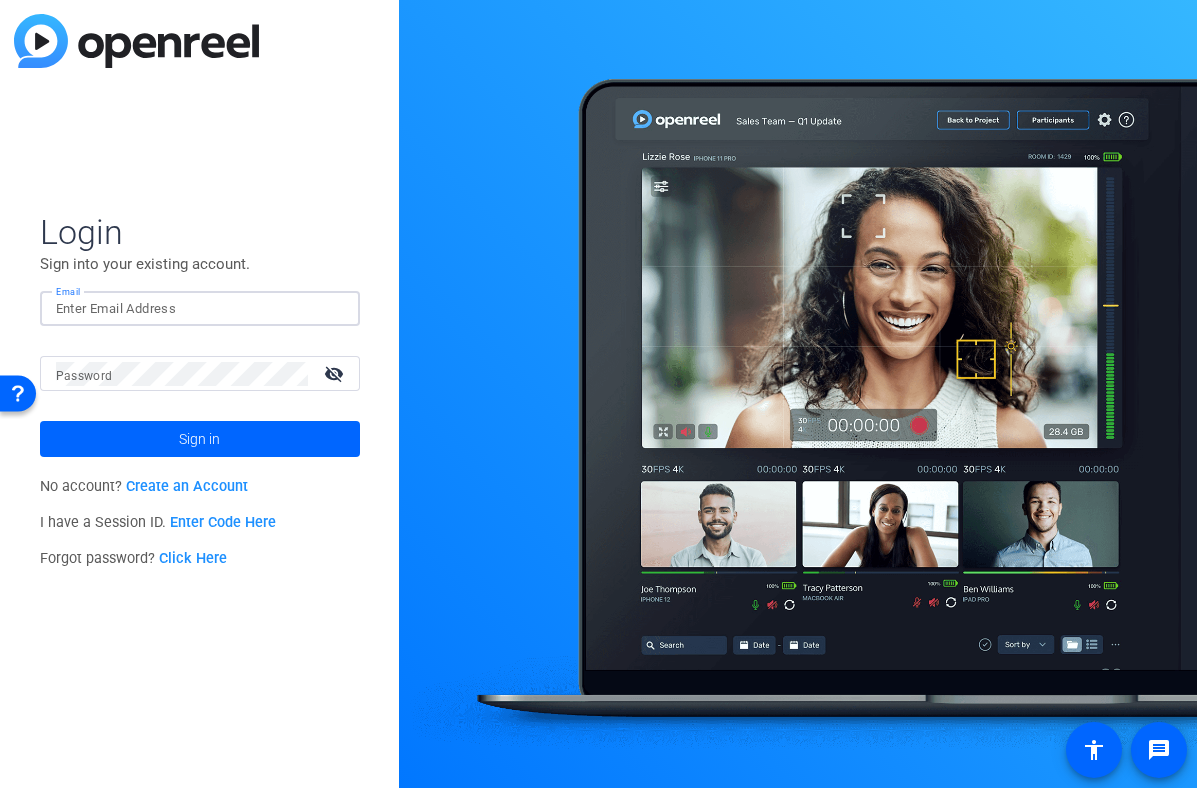 click 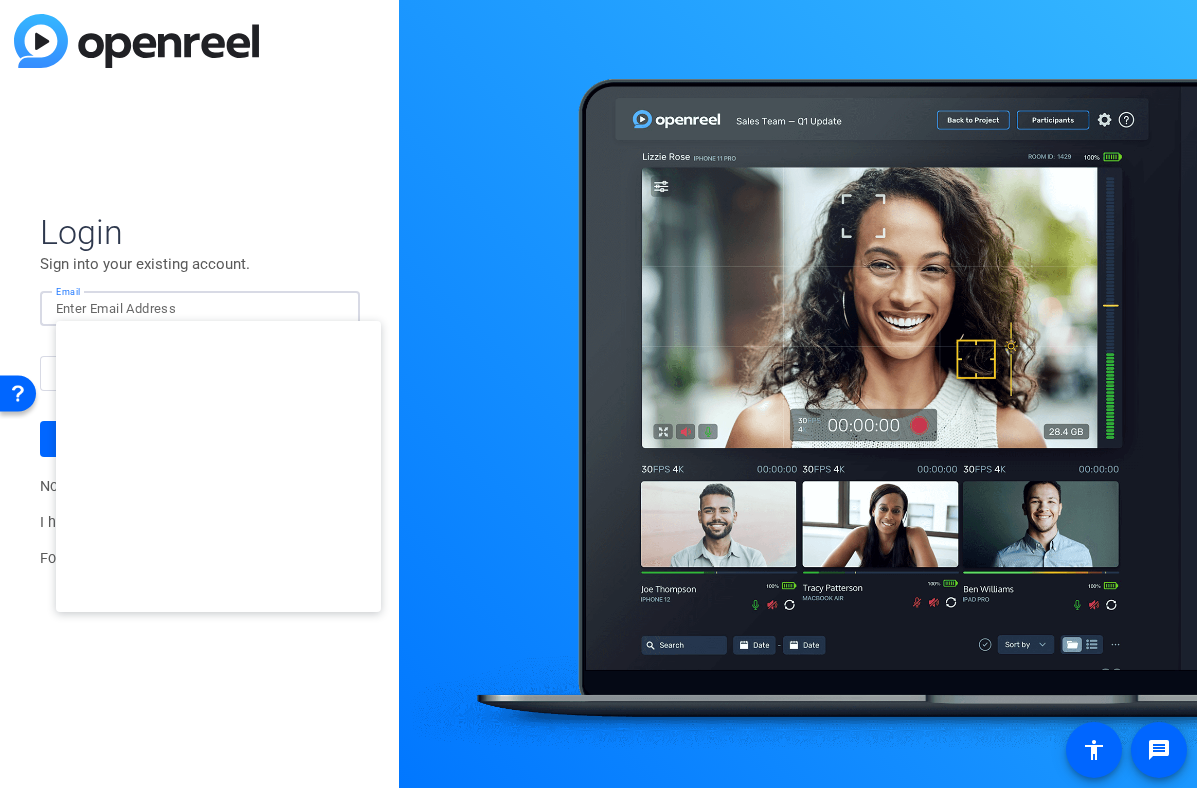 type on "studiosupport@openreel.com" 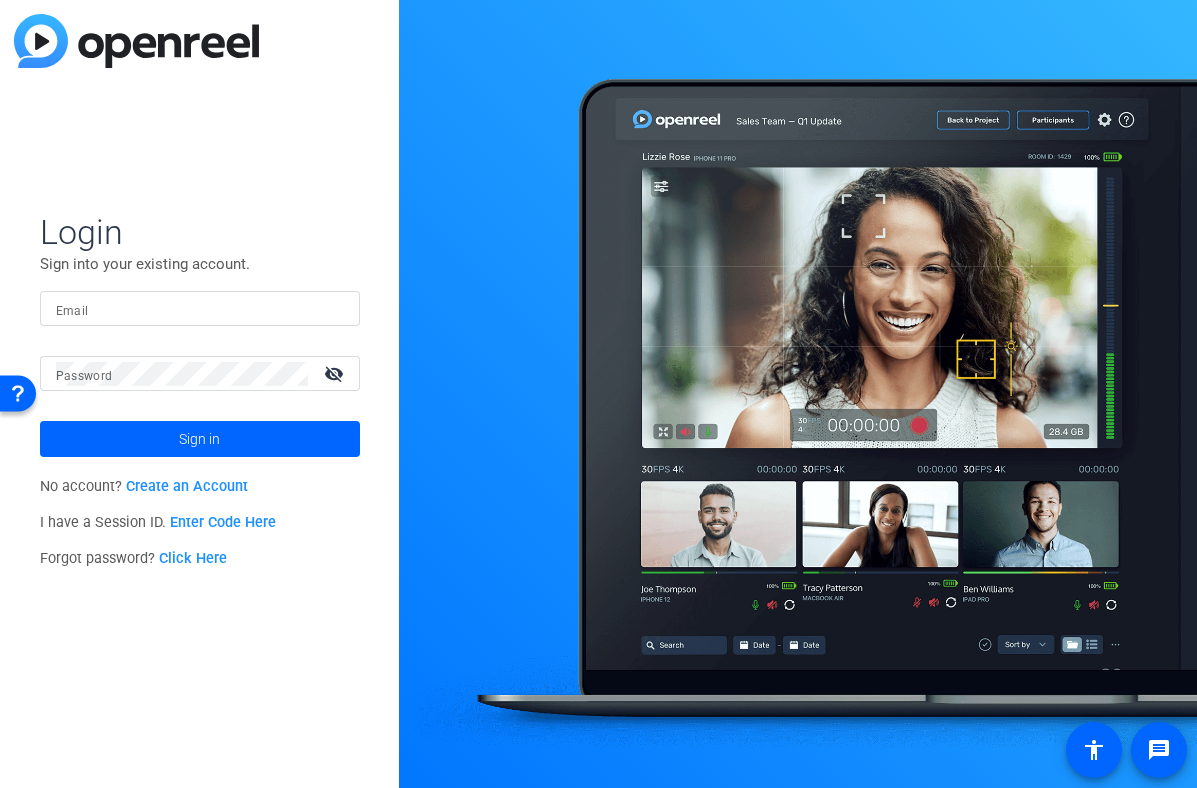 click on "Email" at bounding box center (200, 309) 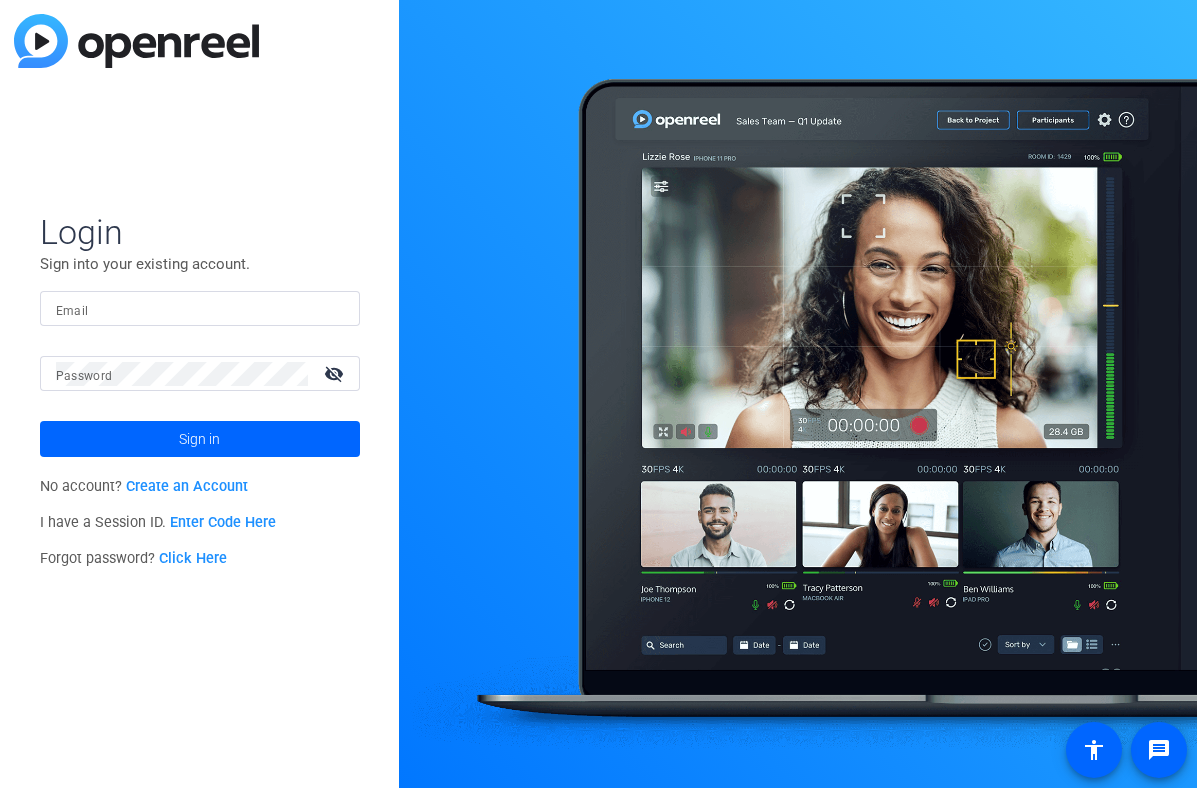 scroll, scrollTop: 0, scrollLeft: 0, axis: both 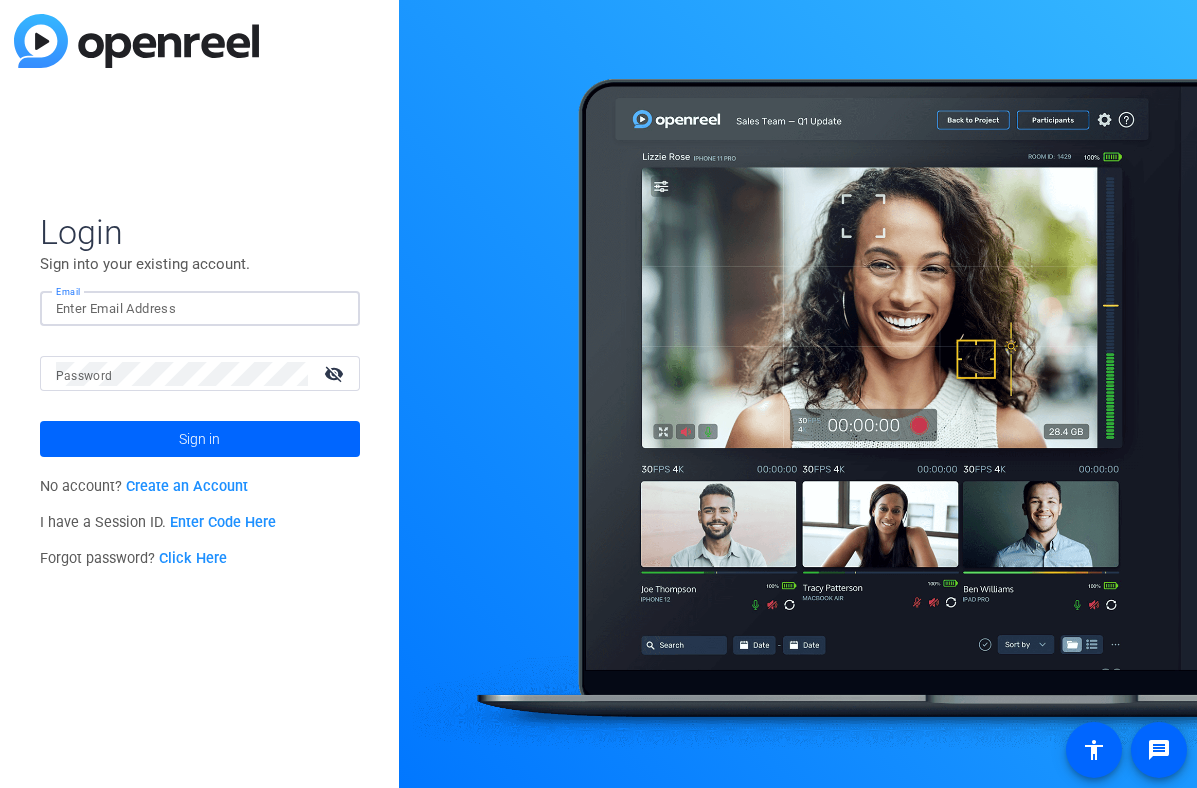 click 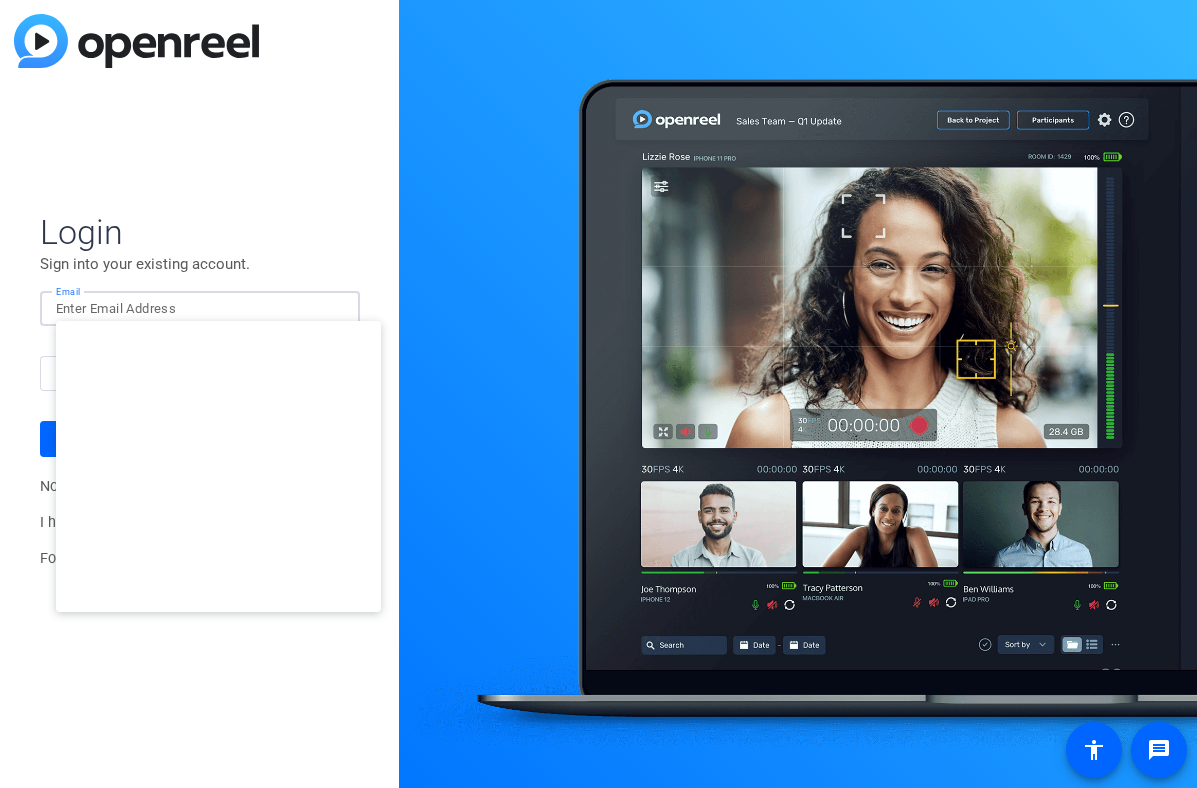 scroll, scrollTop: 0, scrollLeft: 0, axis: both 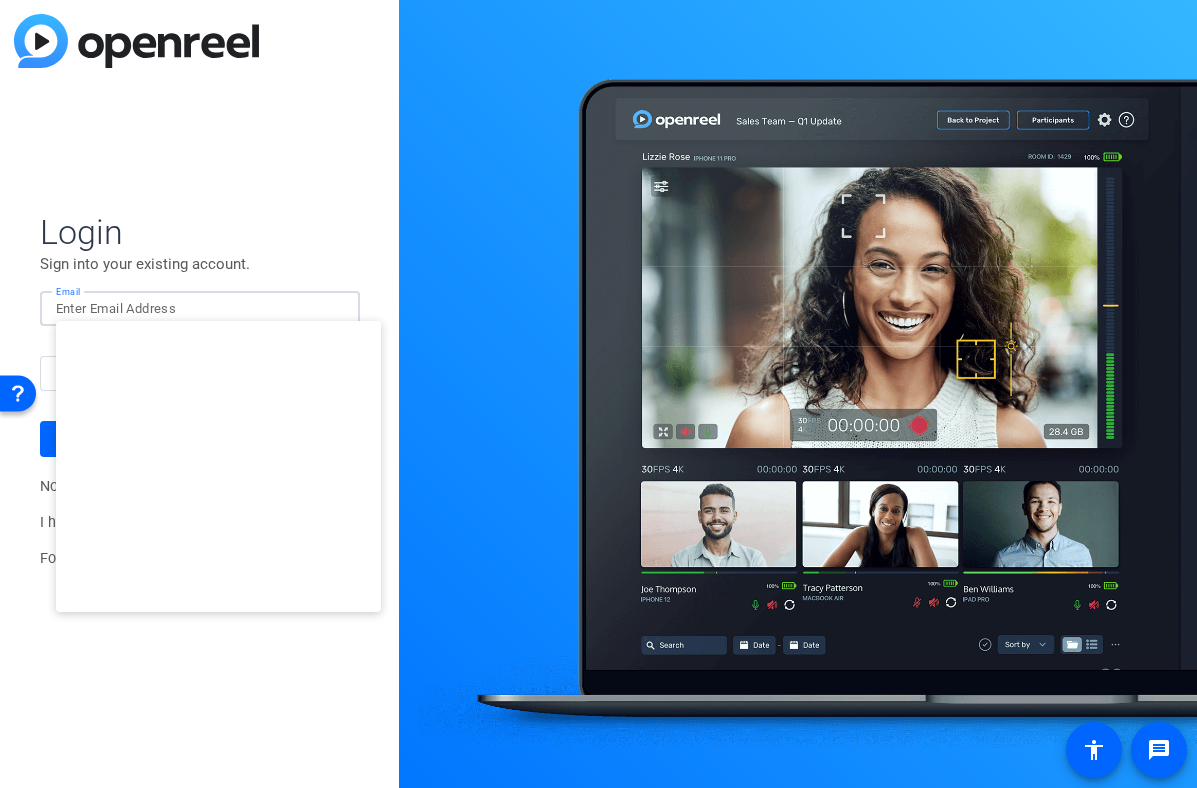 type on "smulligan@openreel.com" 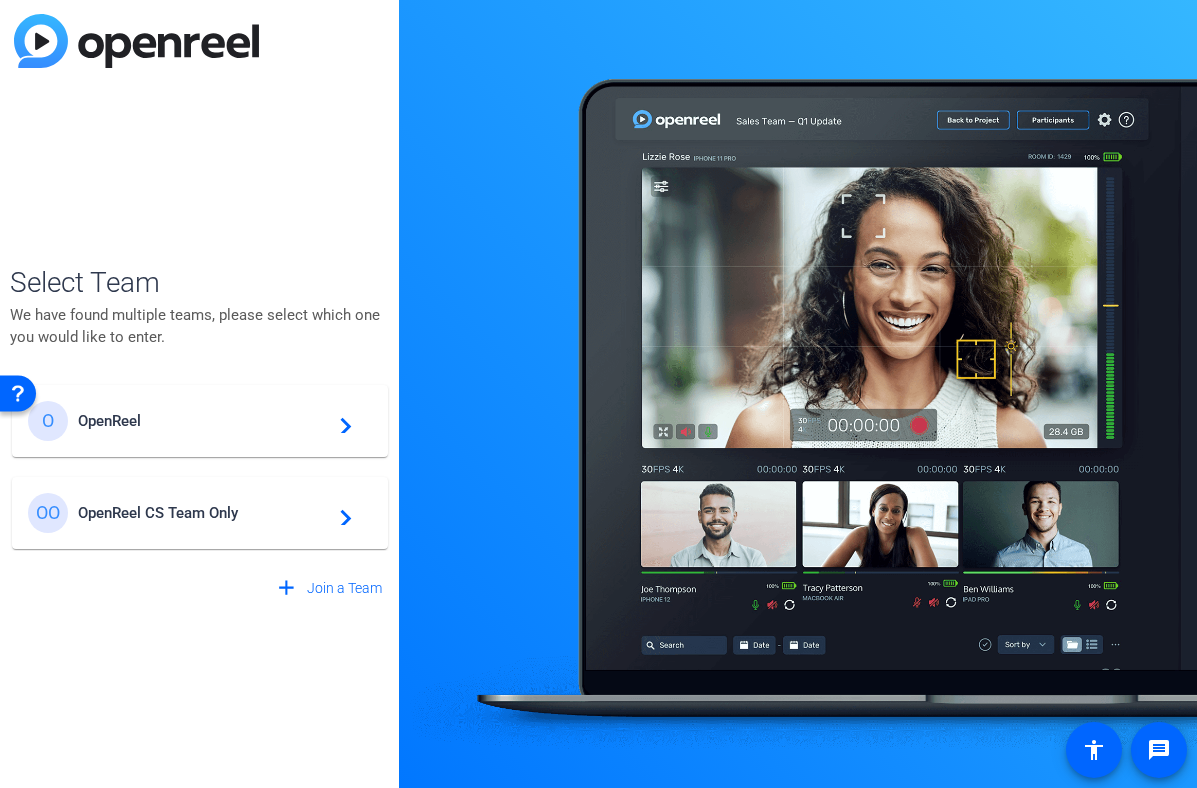 click on "OpenReel" 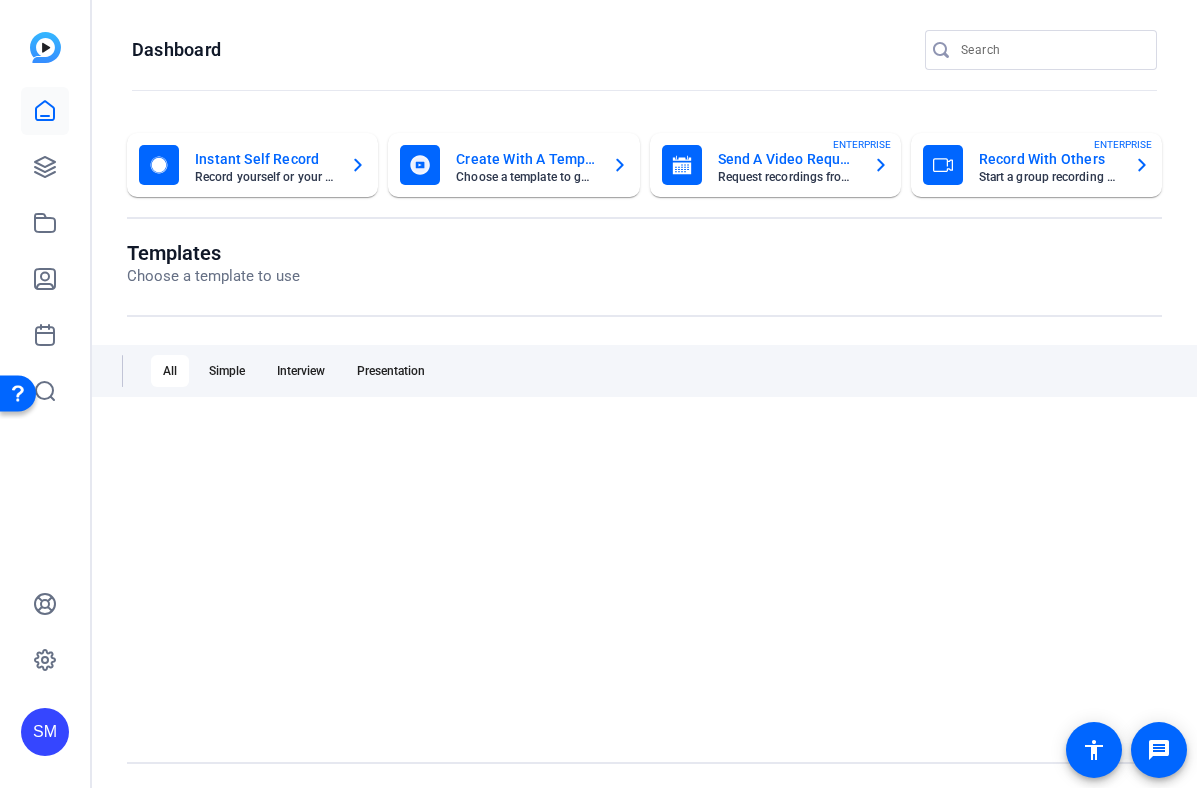 scroll, scrollTop: 0, scrollLeft: 0, axis: both 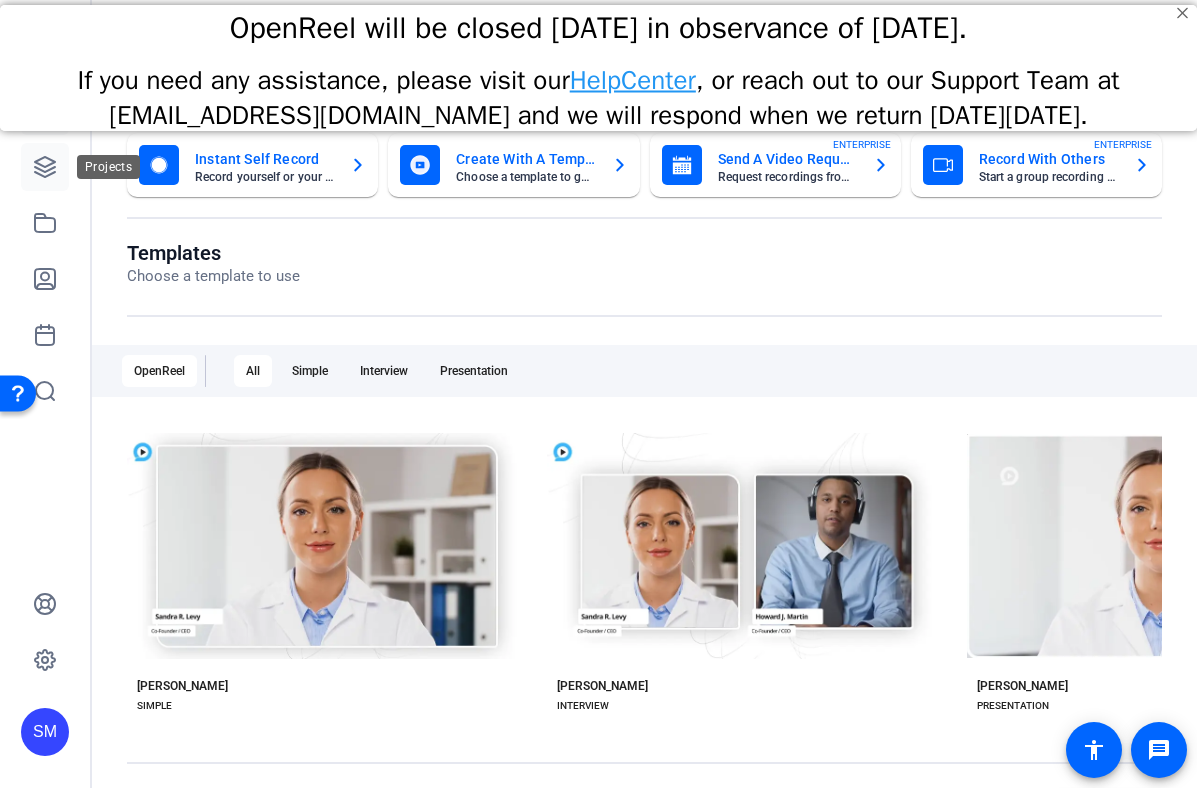 click 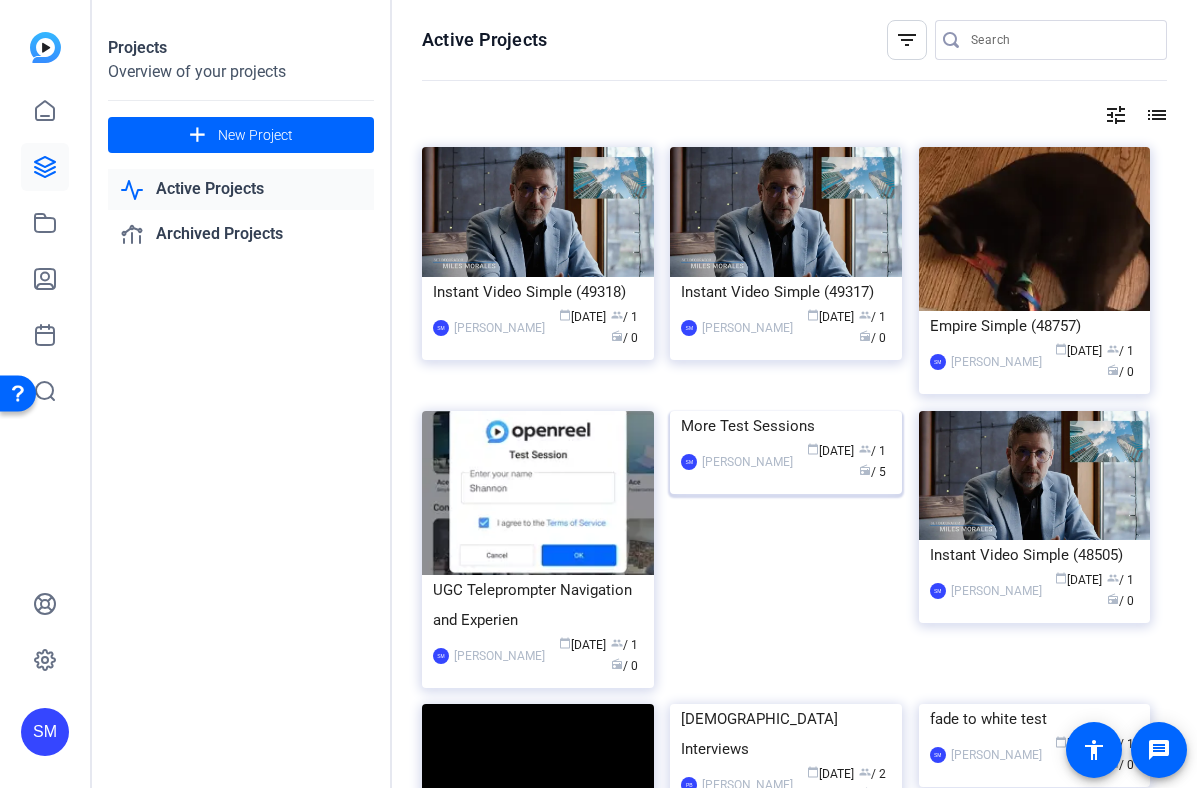 click 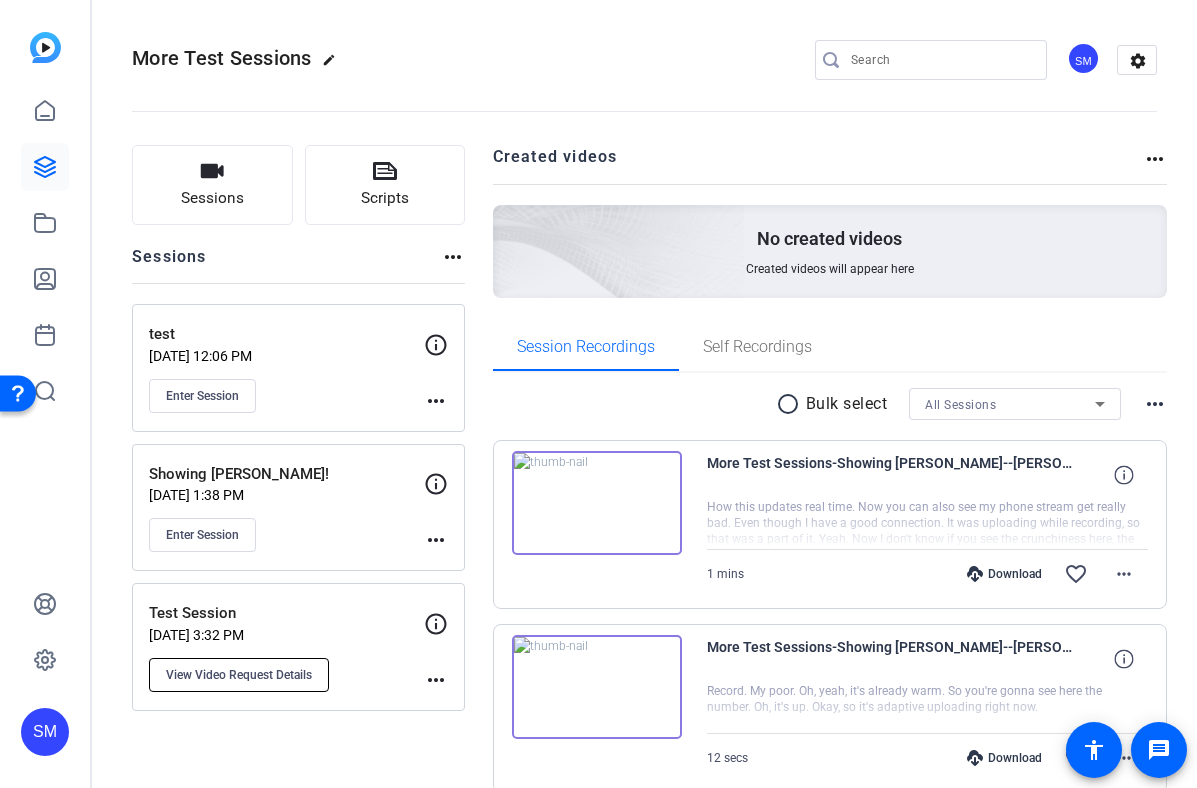 click on "View Video Request Details" 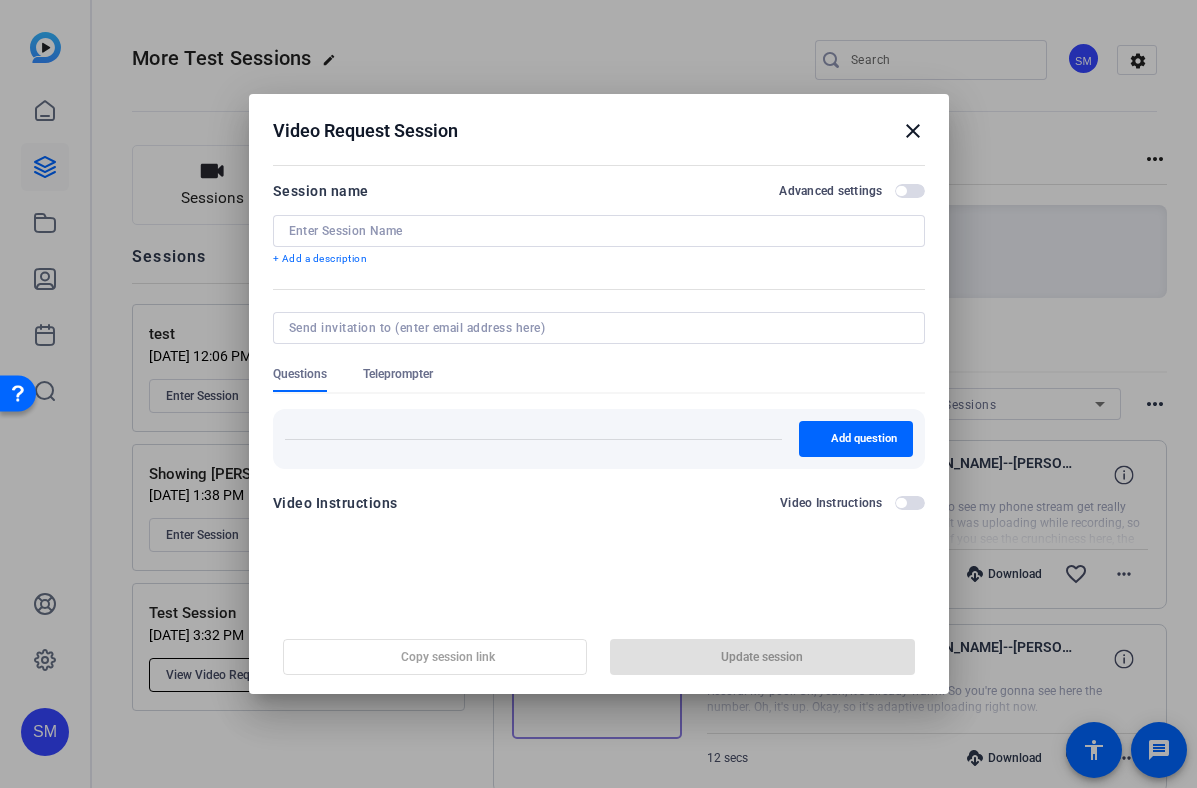 type on "Test Session" 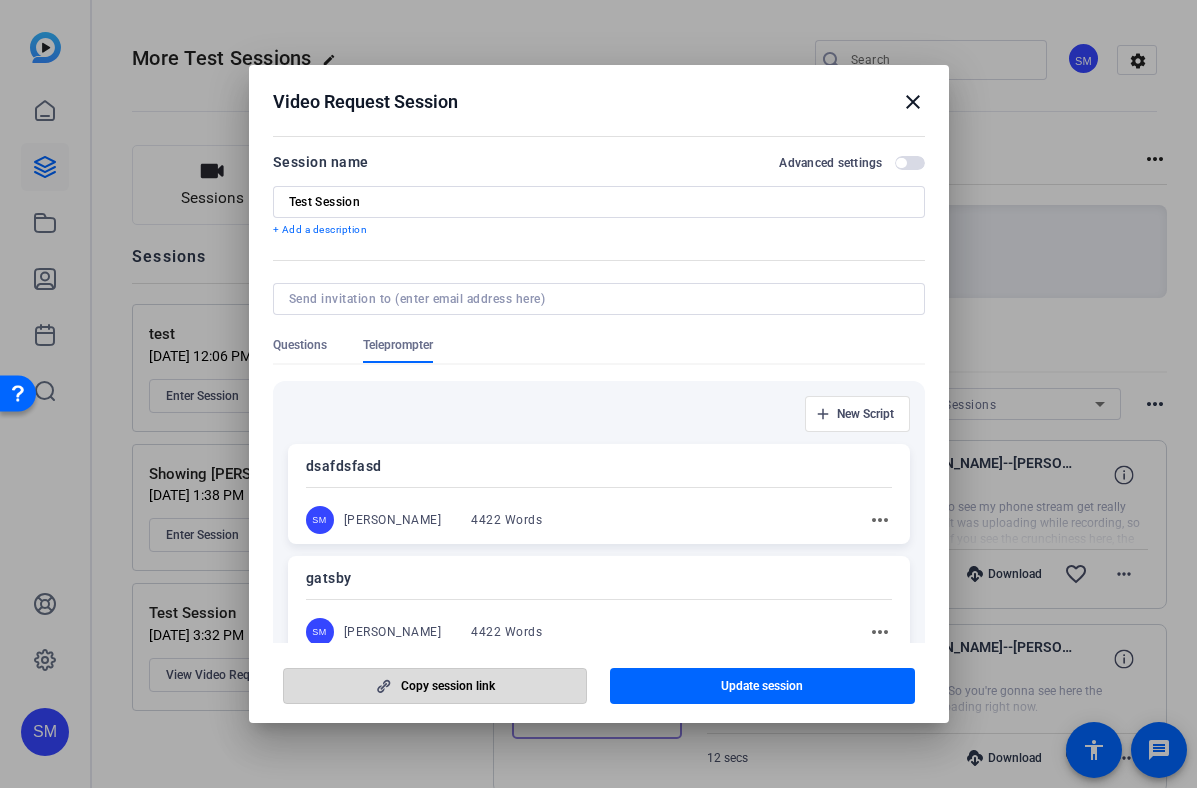 click 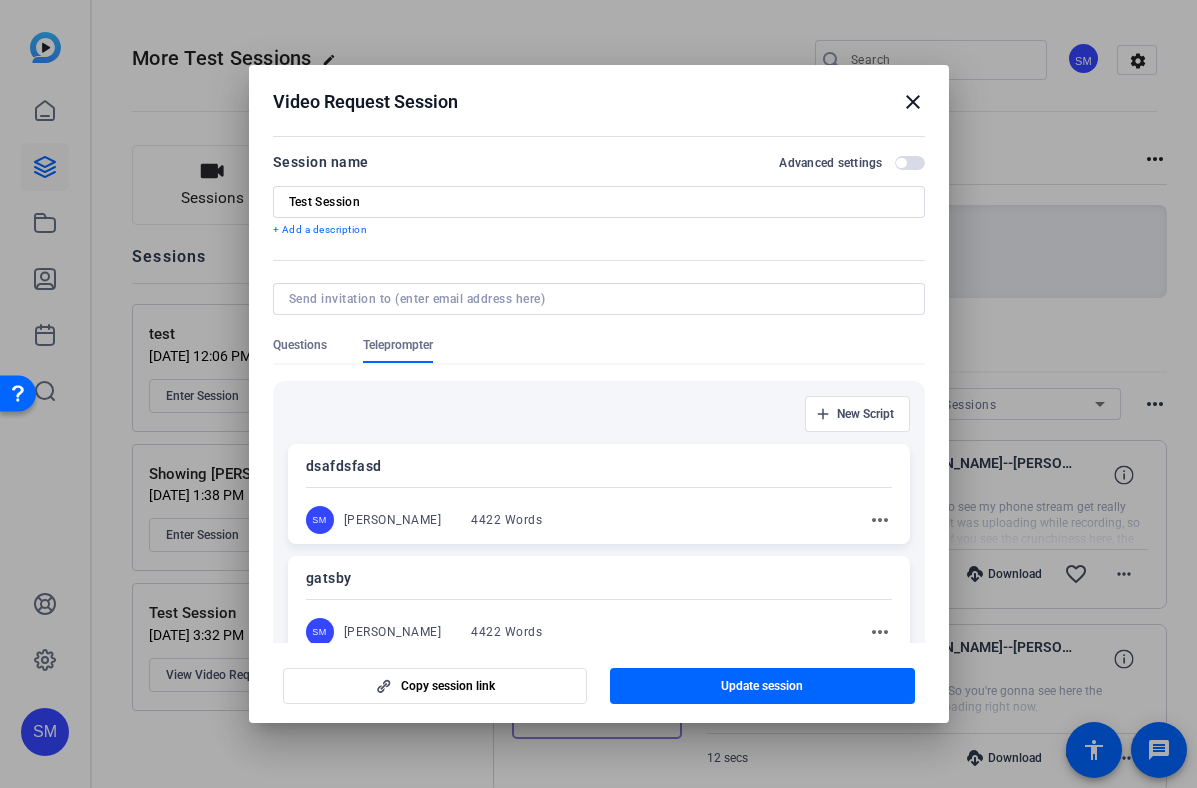 click on "close" at bounding box center [913, 102] 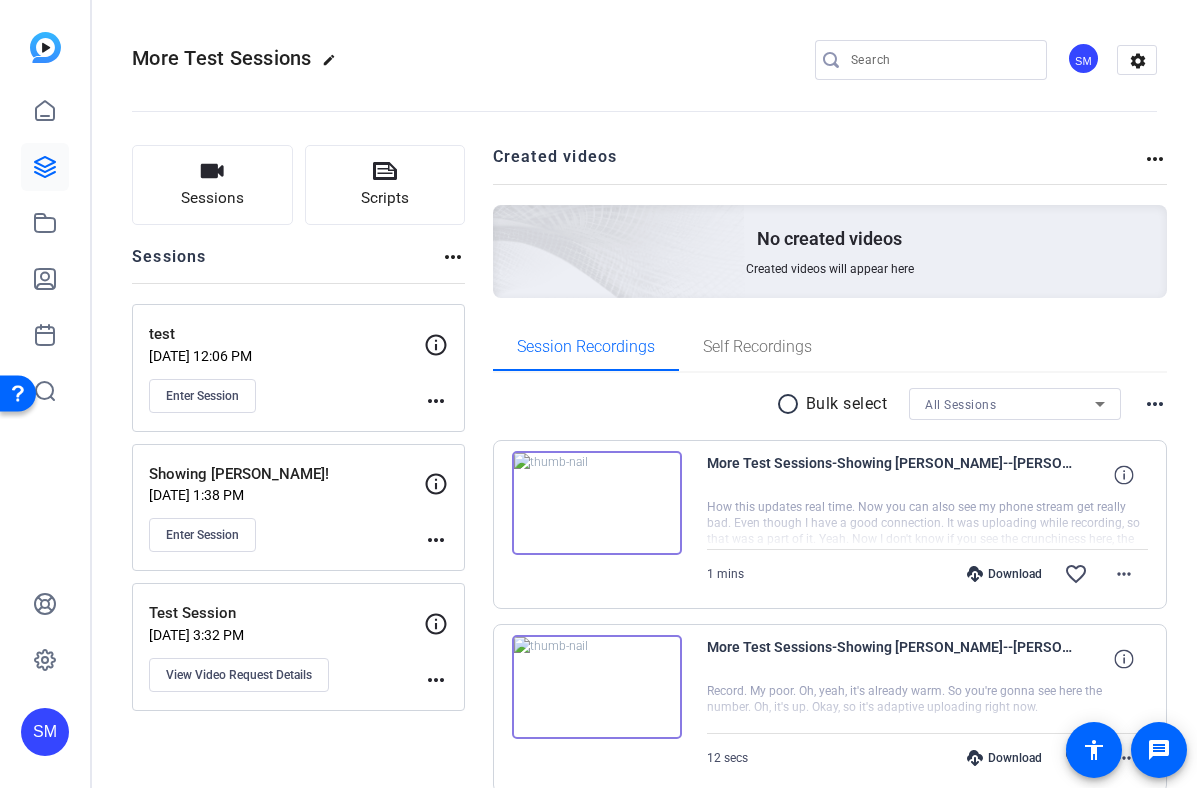 click 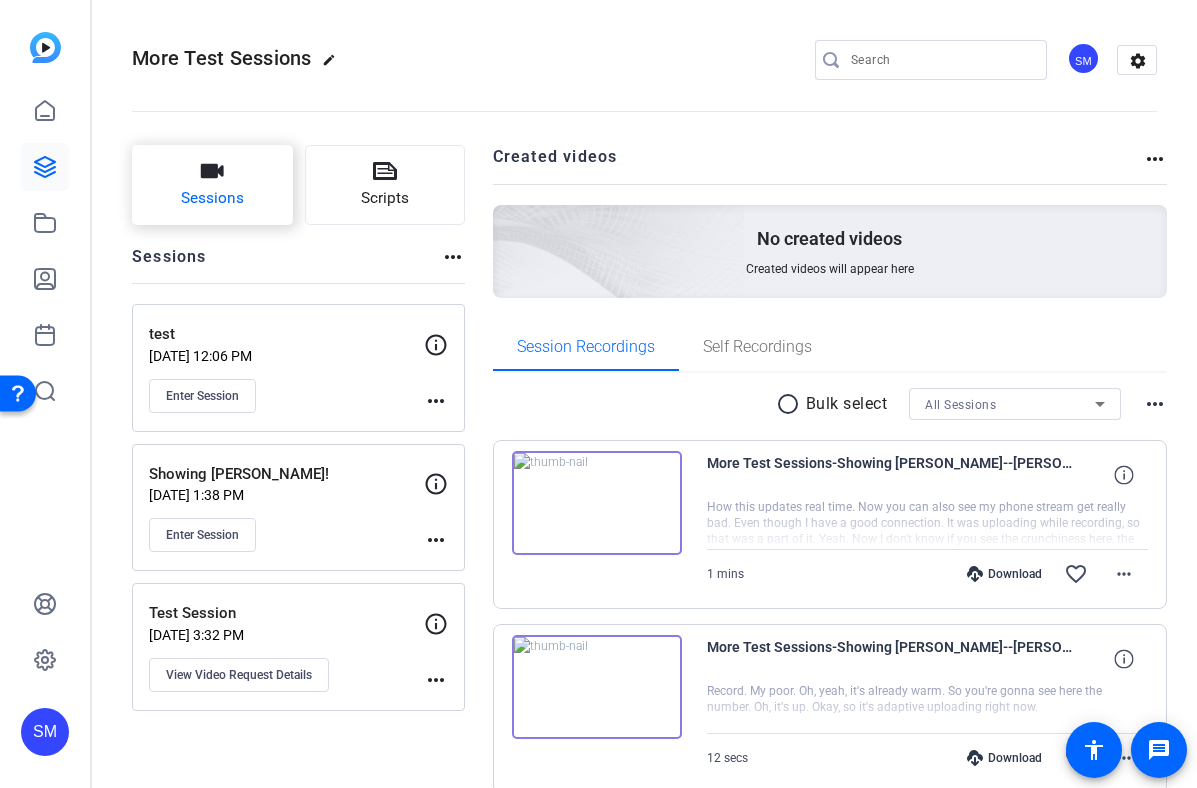 click on "Sessions" 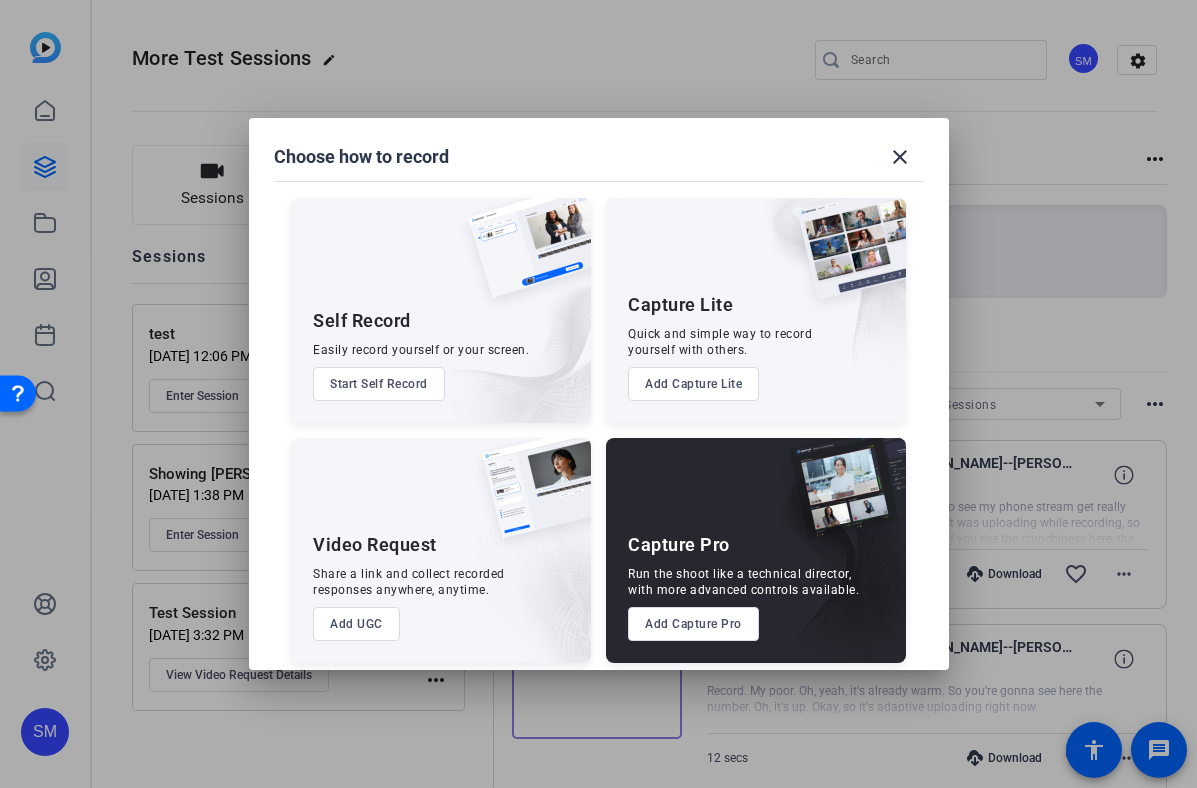 click on "Add UGC" at bounding box center [356, 624] 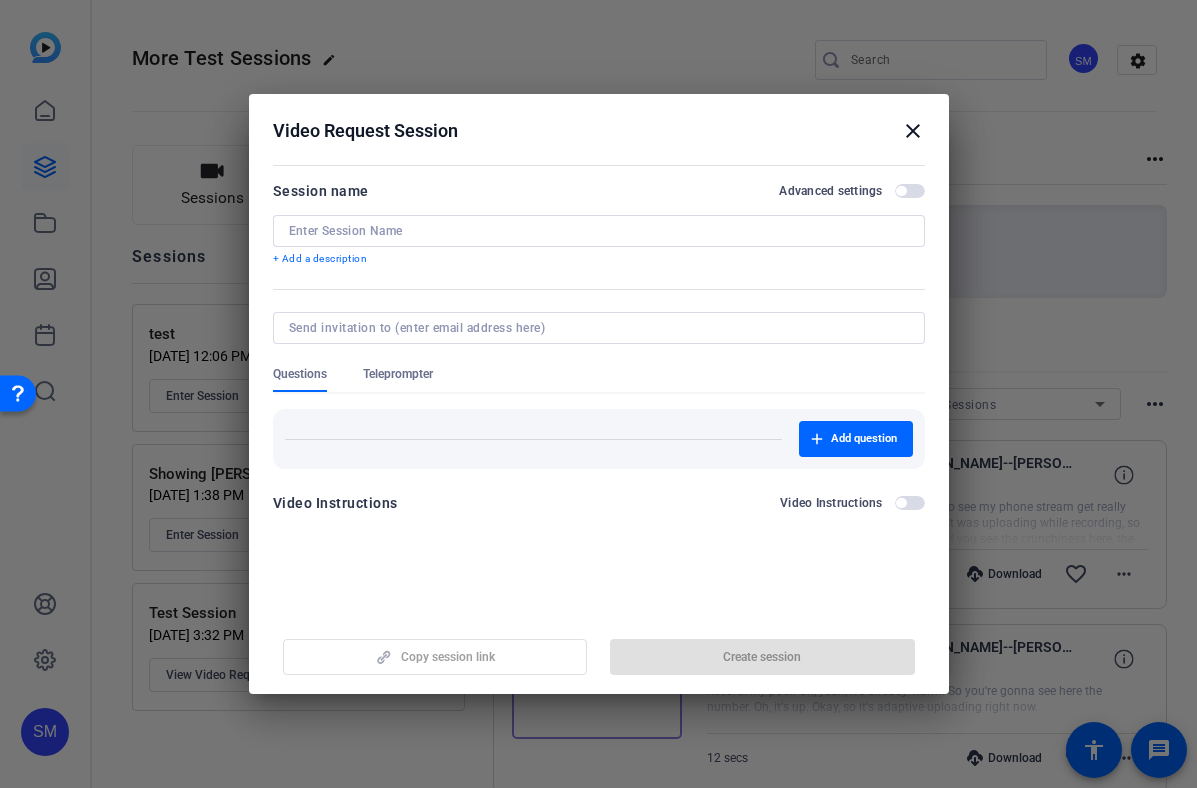click on "Session name Advanced settings  + Add a description" at bounding box center (599, 223) 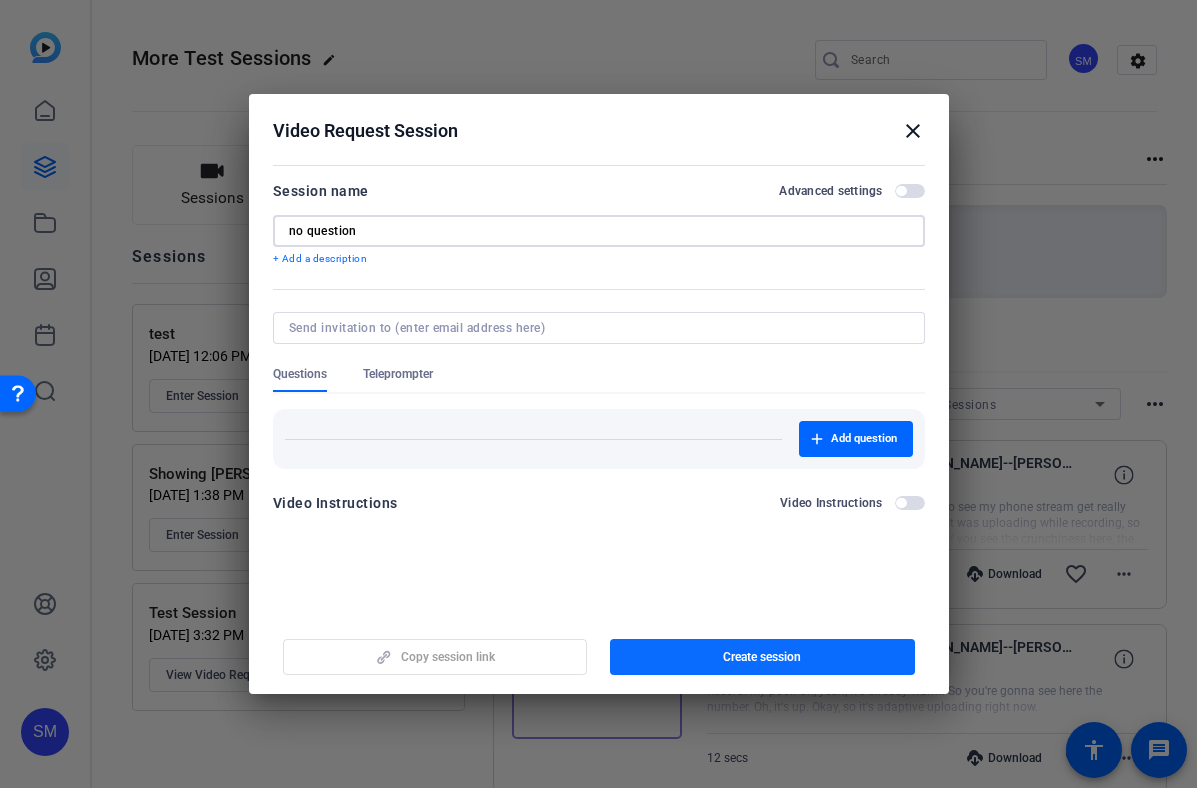 type on "no question" 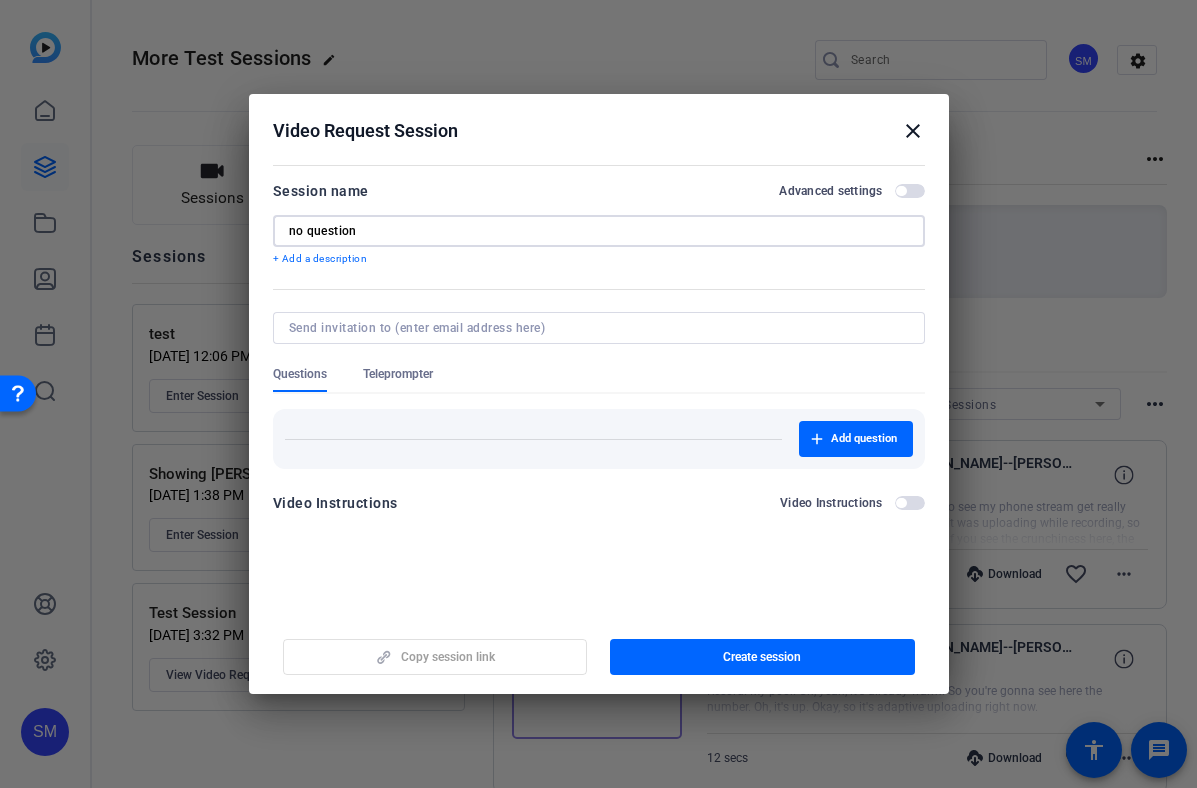 click at bounding box center [762, 657] 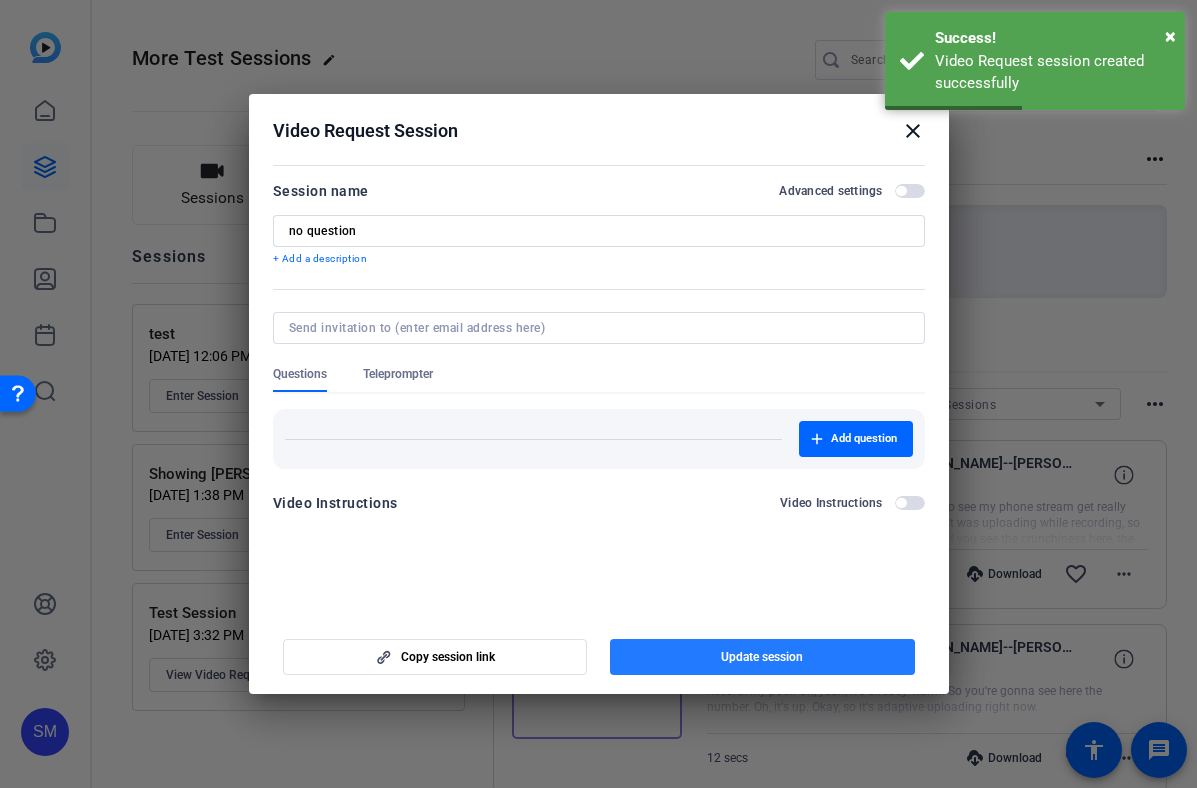 click at bounding box center [762, 657] 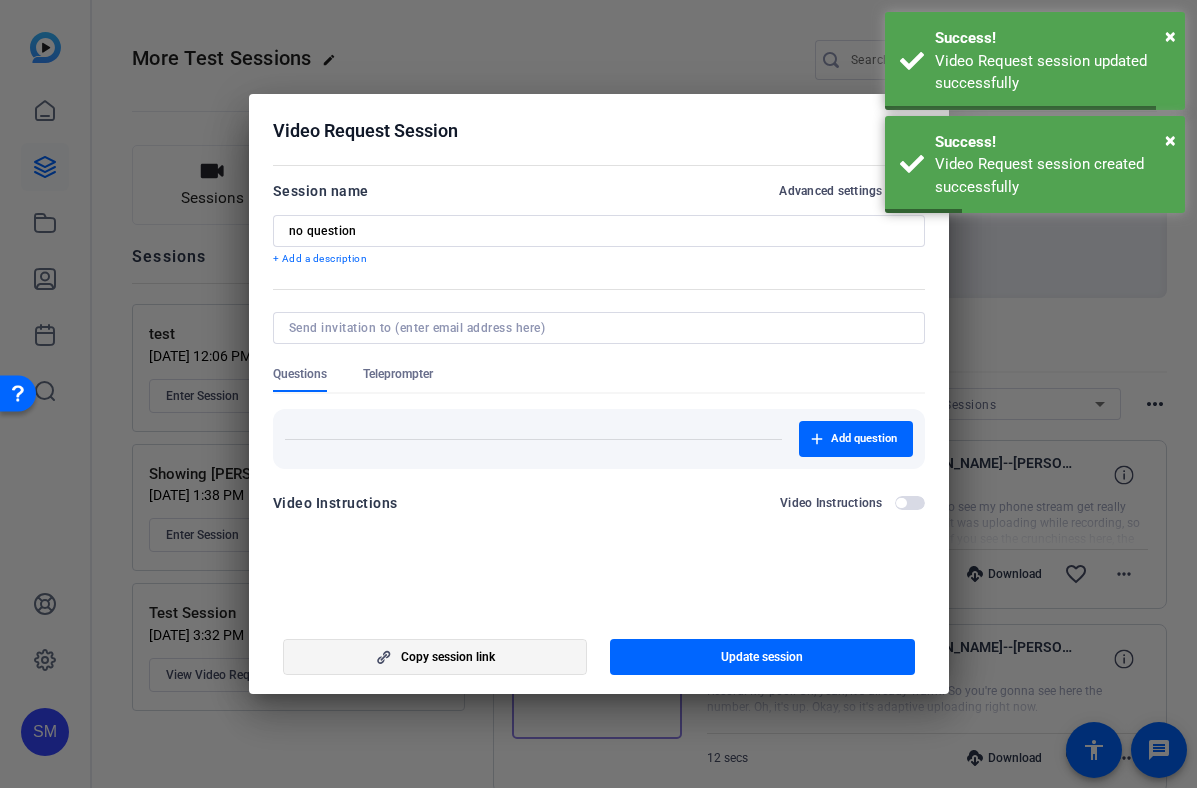 click at bounding box center (435, 657) 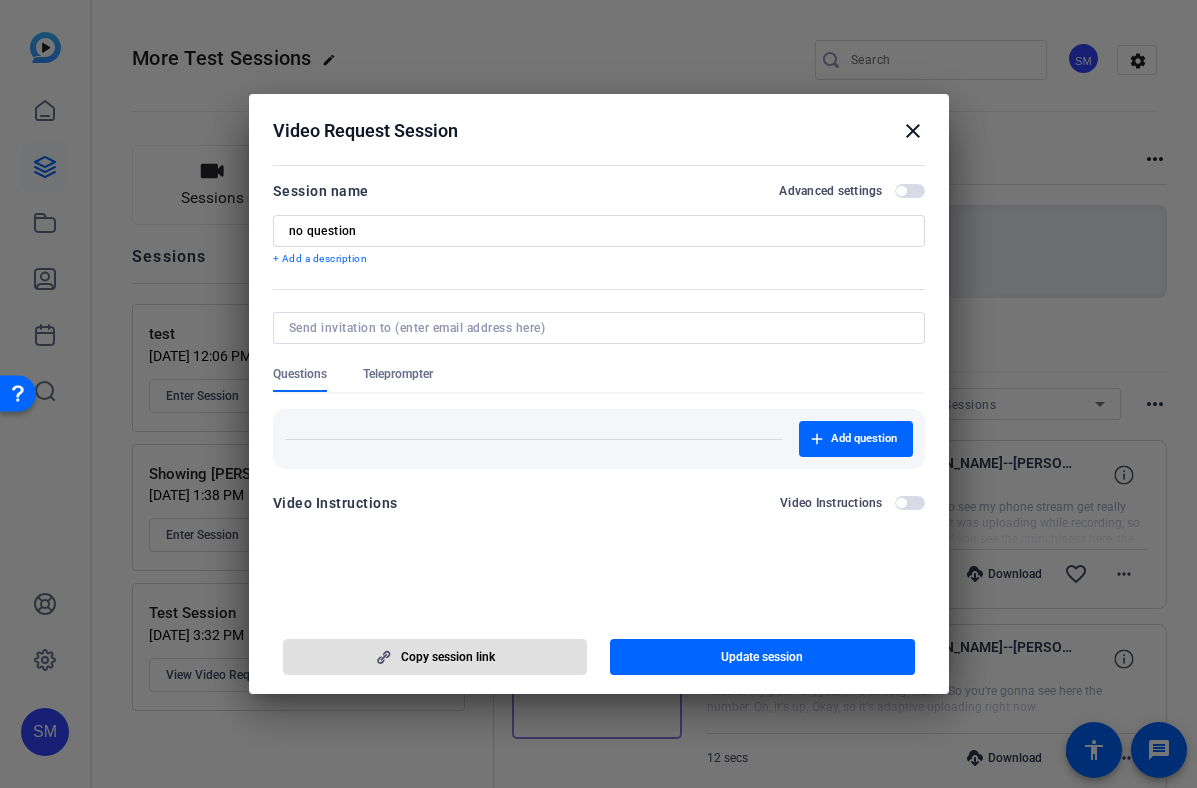 click at bounding box center (598, 394) 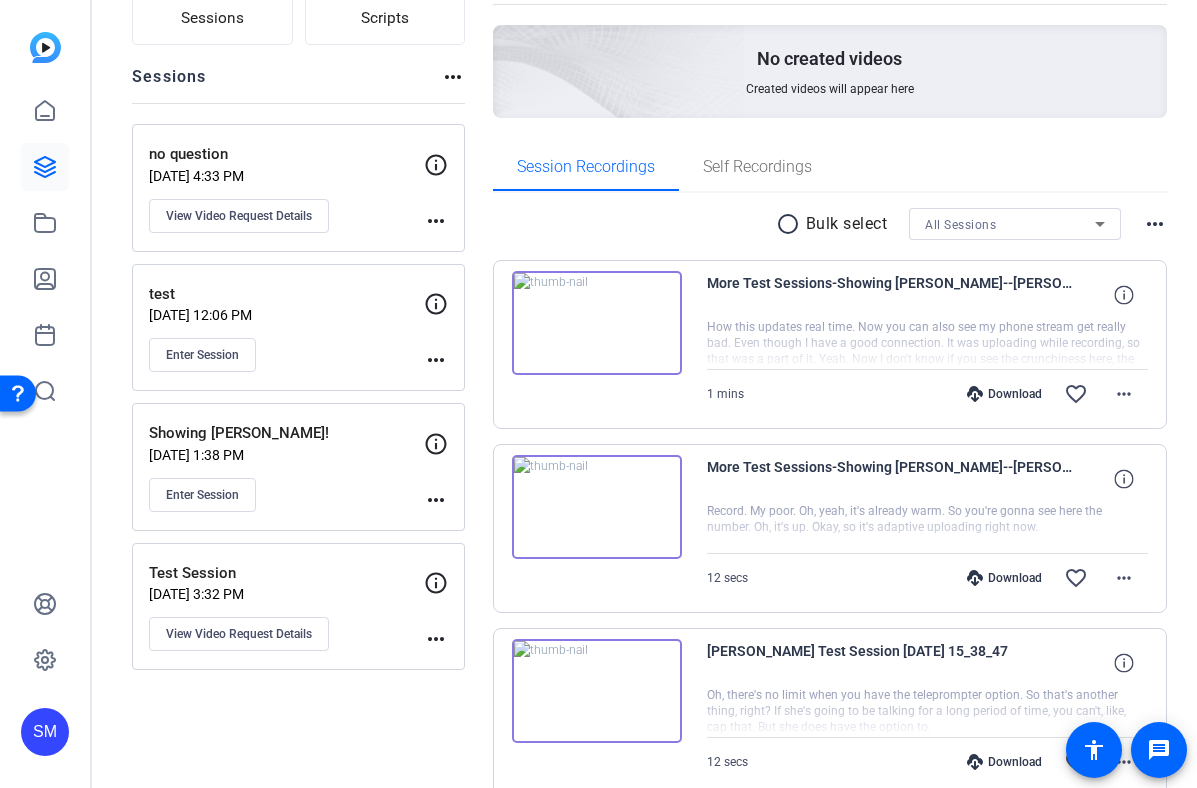 scroll, scrollTop: 190, scrollLeft: 0, axis: vertical 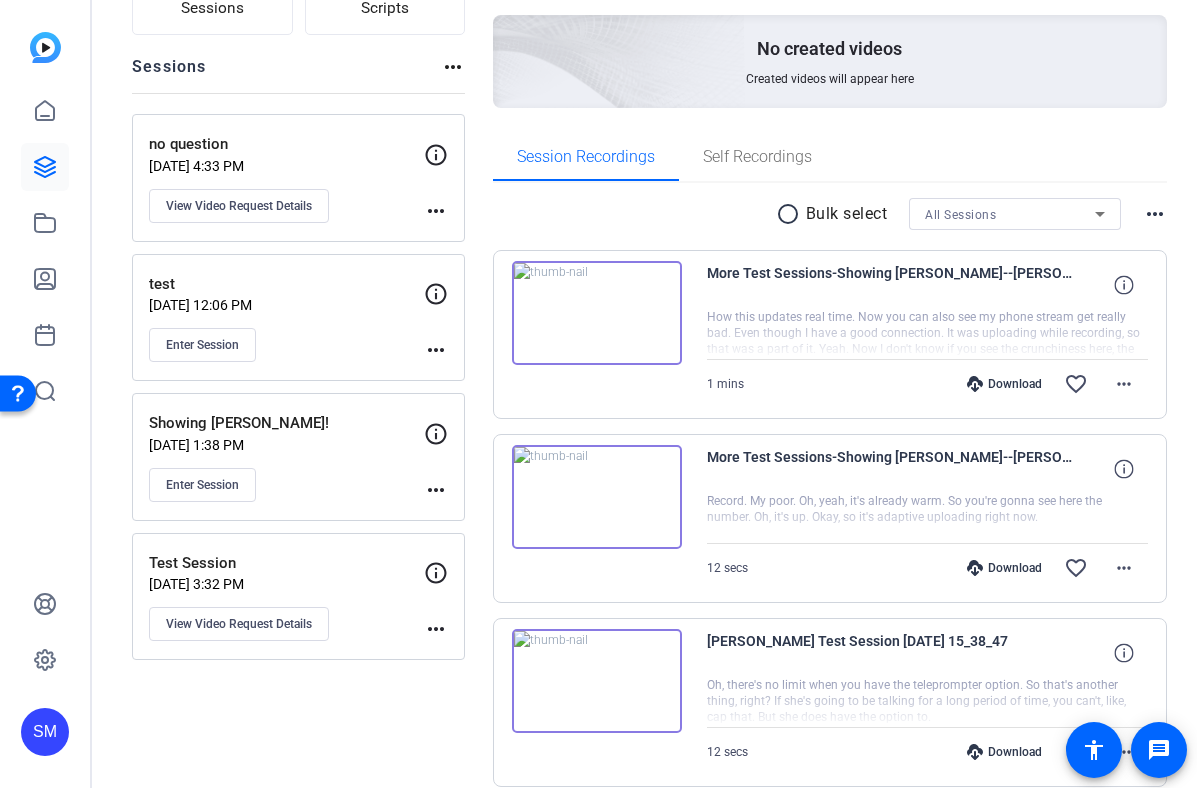 click on "more_horiz" 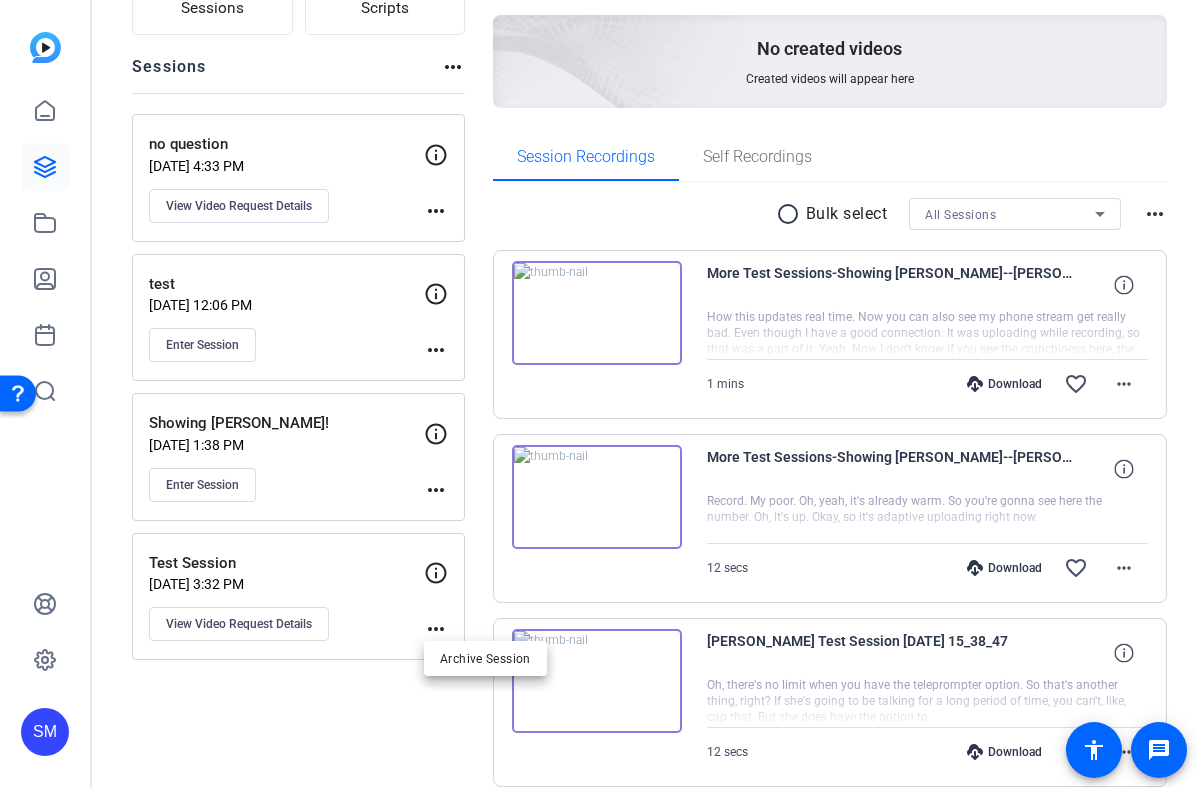 click at bounding box center [598, 394] 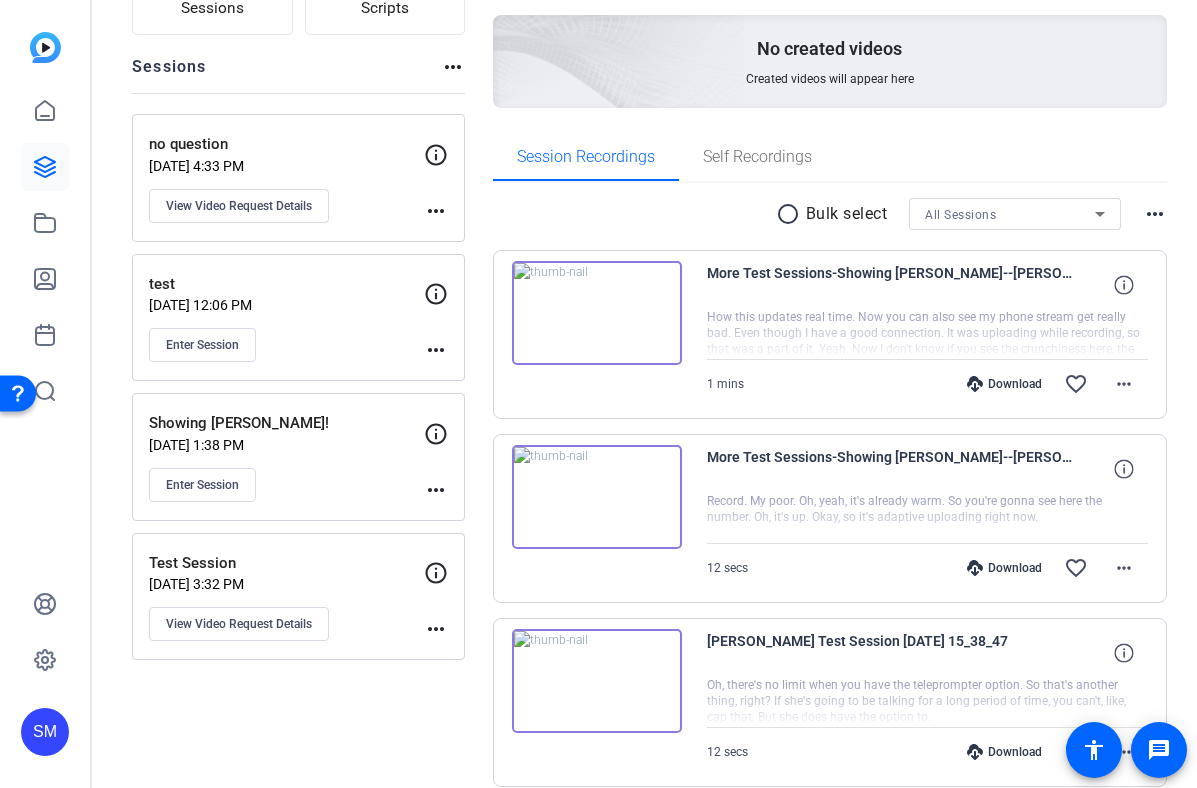 click on "View Video Request Details" 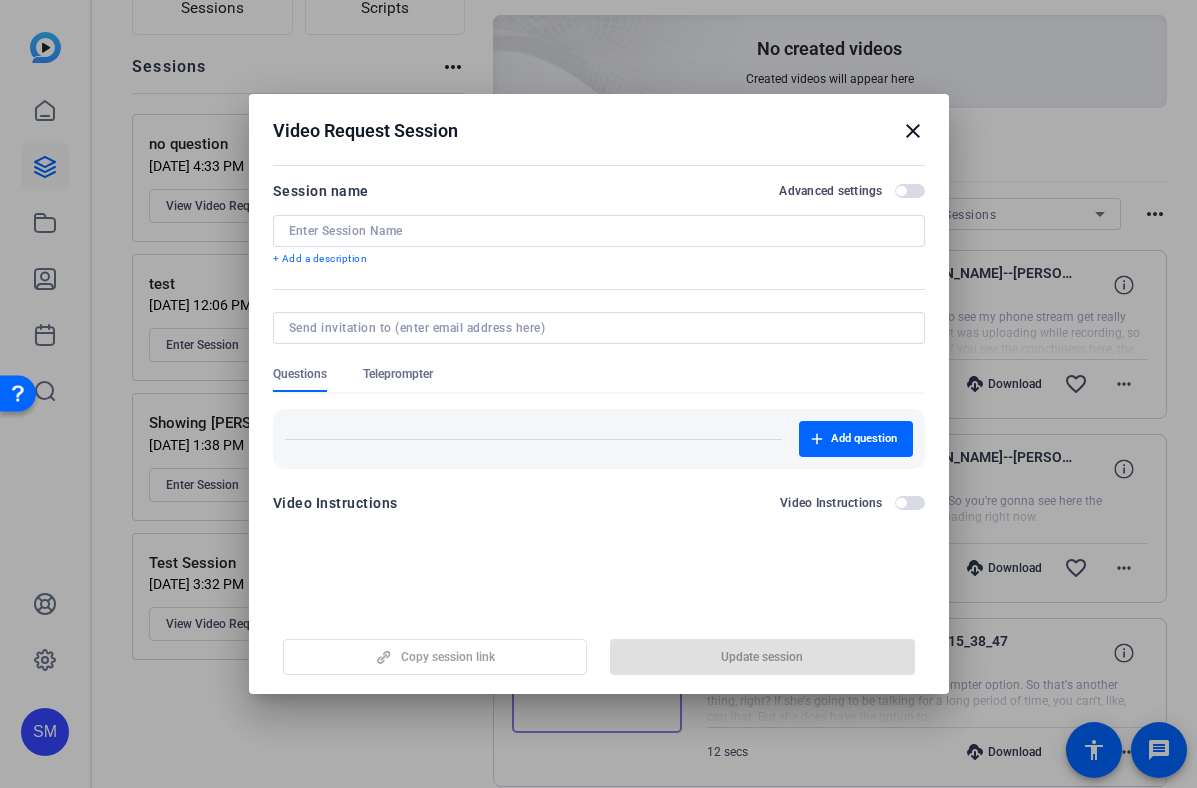 type on "Test Session" 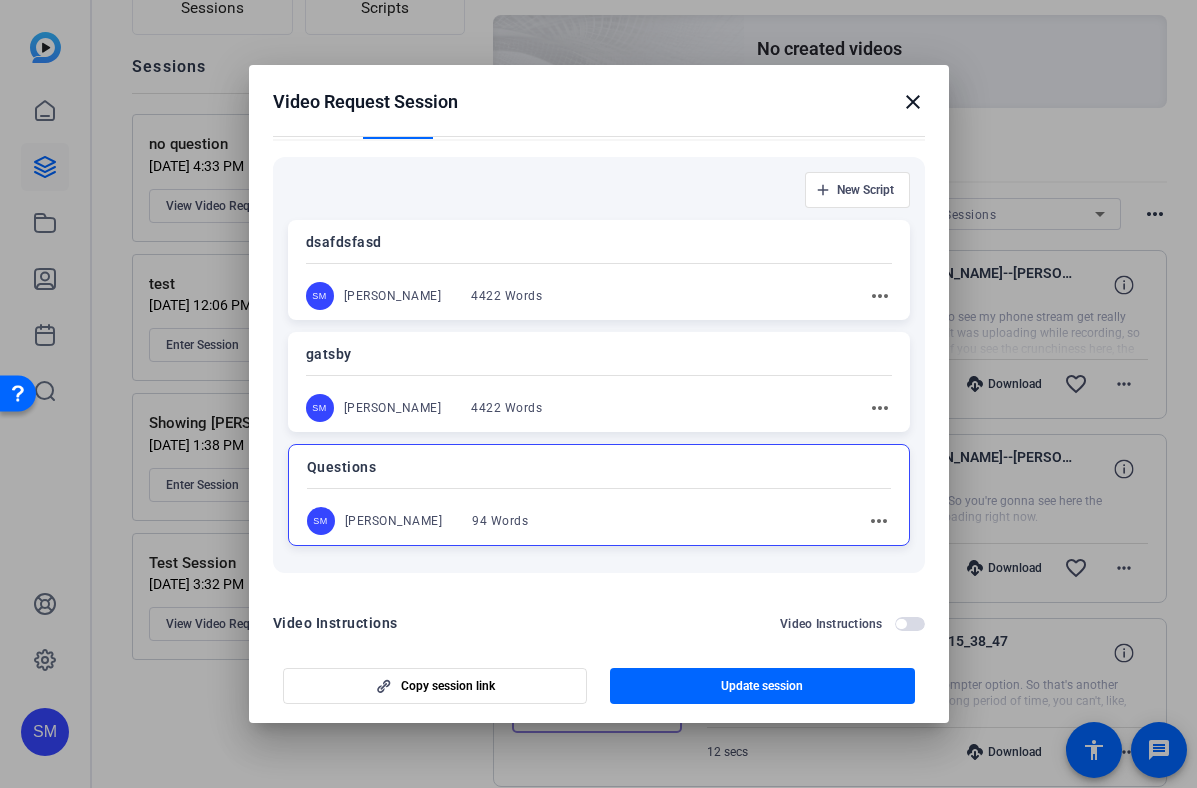 scroll, scrollTop: 251, scrollLeft: 0, axis: vertical 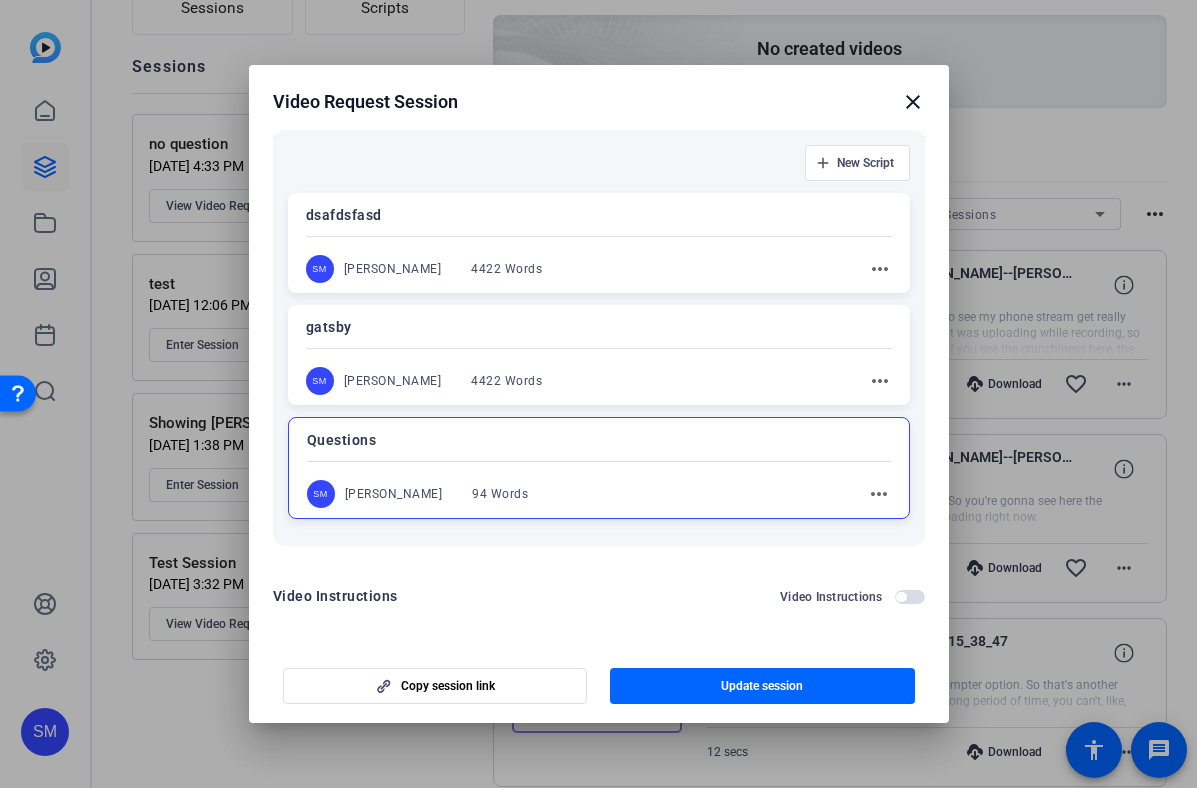 click on "close" at bounding box center [913, 102] 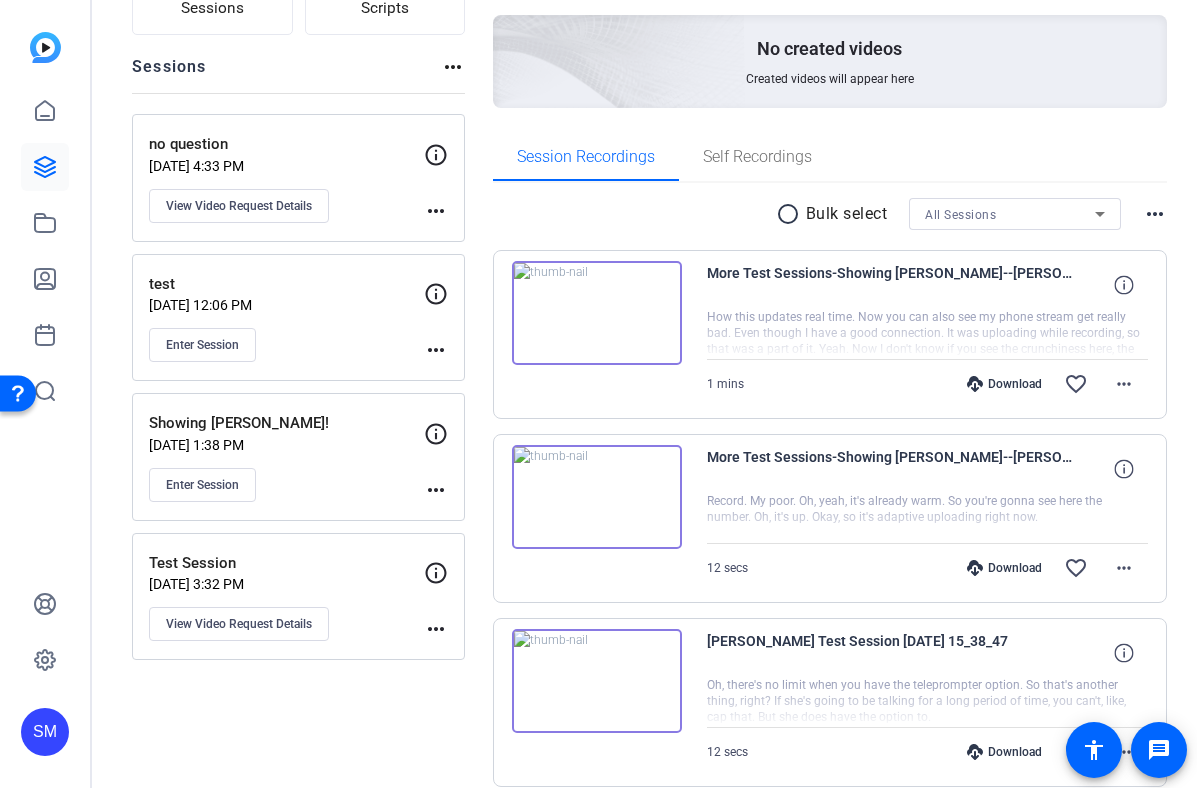 click on "no question" 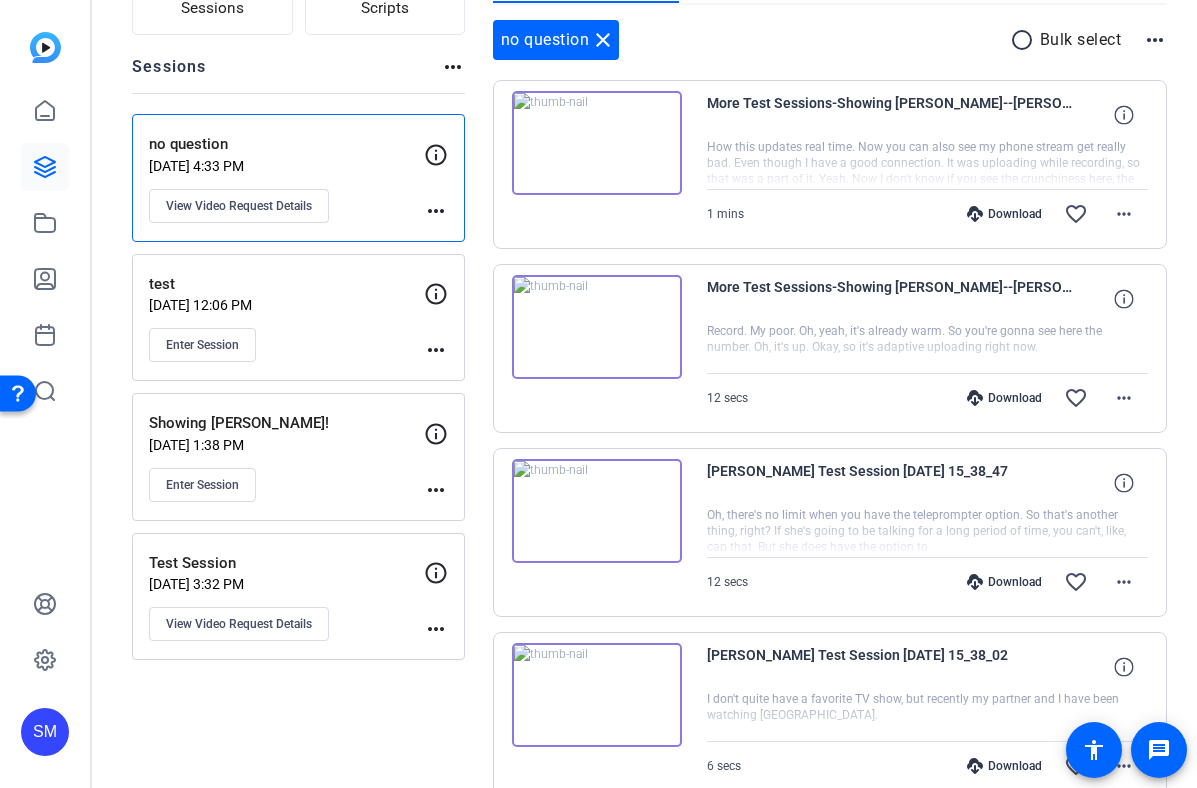 scroll, scrollTop: 87, scrollLeft: 0, axis: vertical 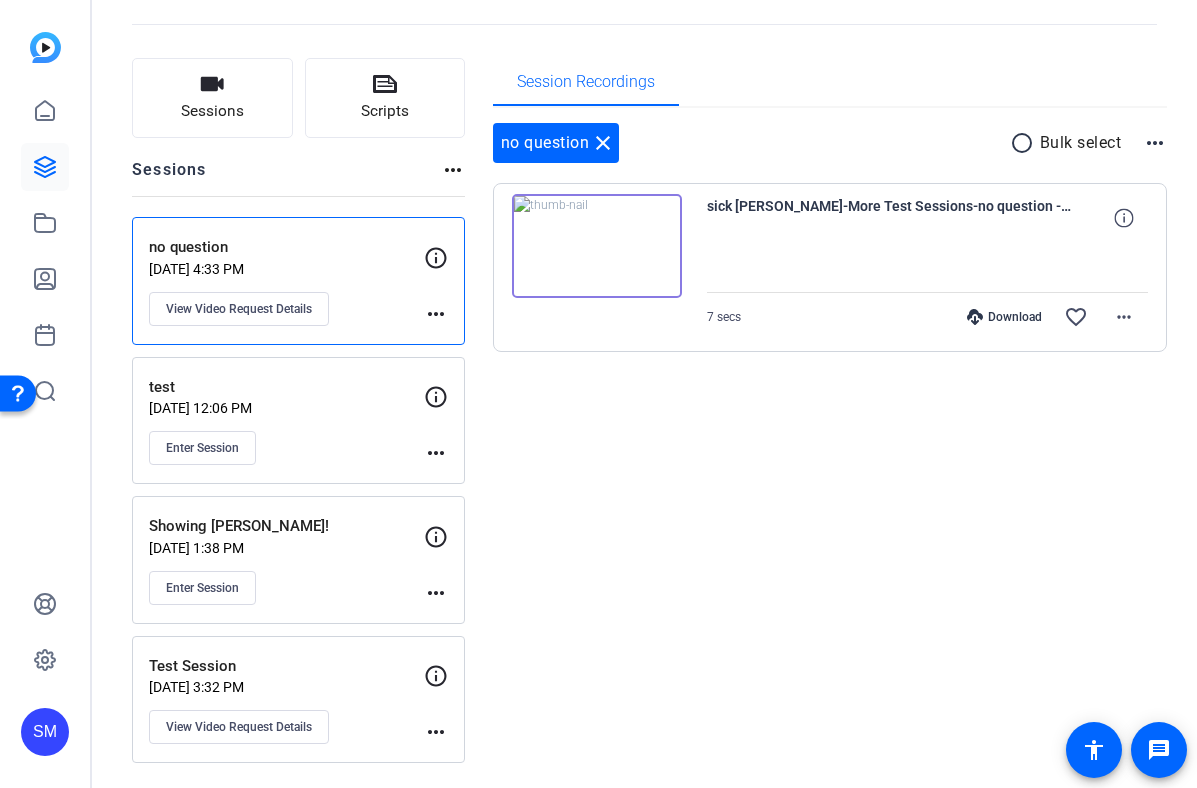 click on "no question    Jul 03, 2025 @ 4:33 PM  View Video Request Details" 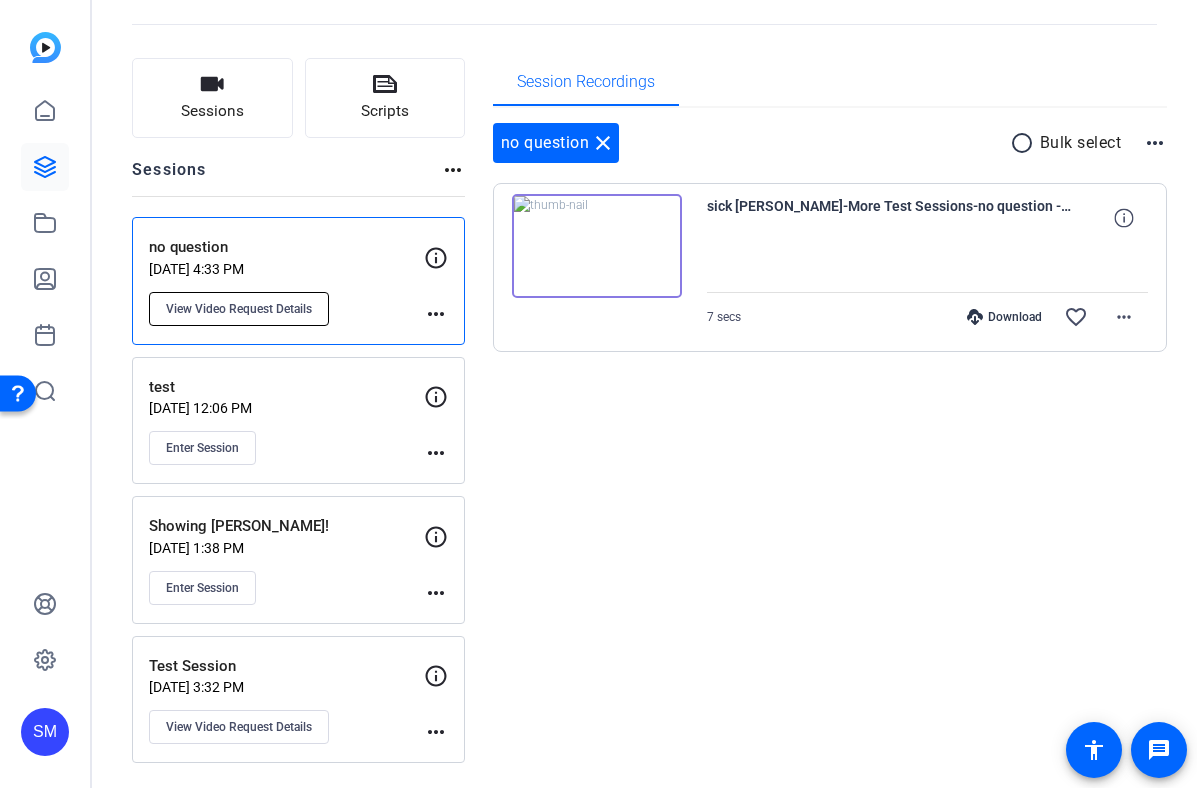 click on "View Video Request Details" 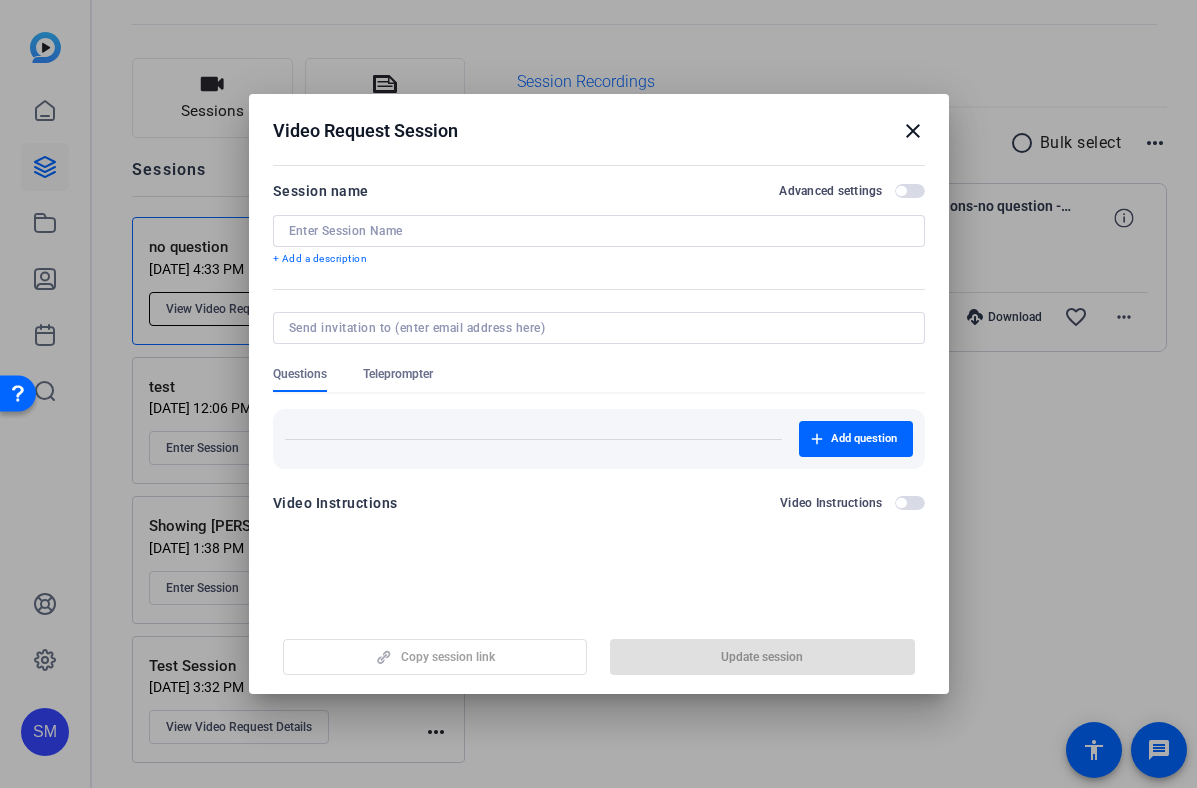 type on "no question" 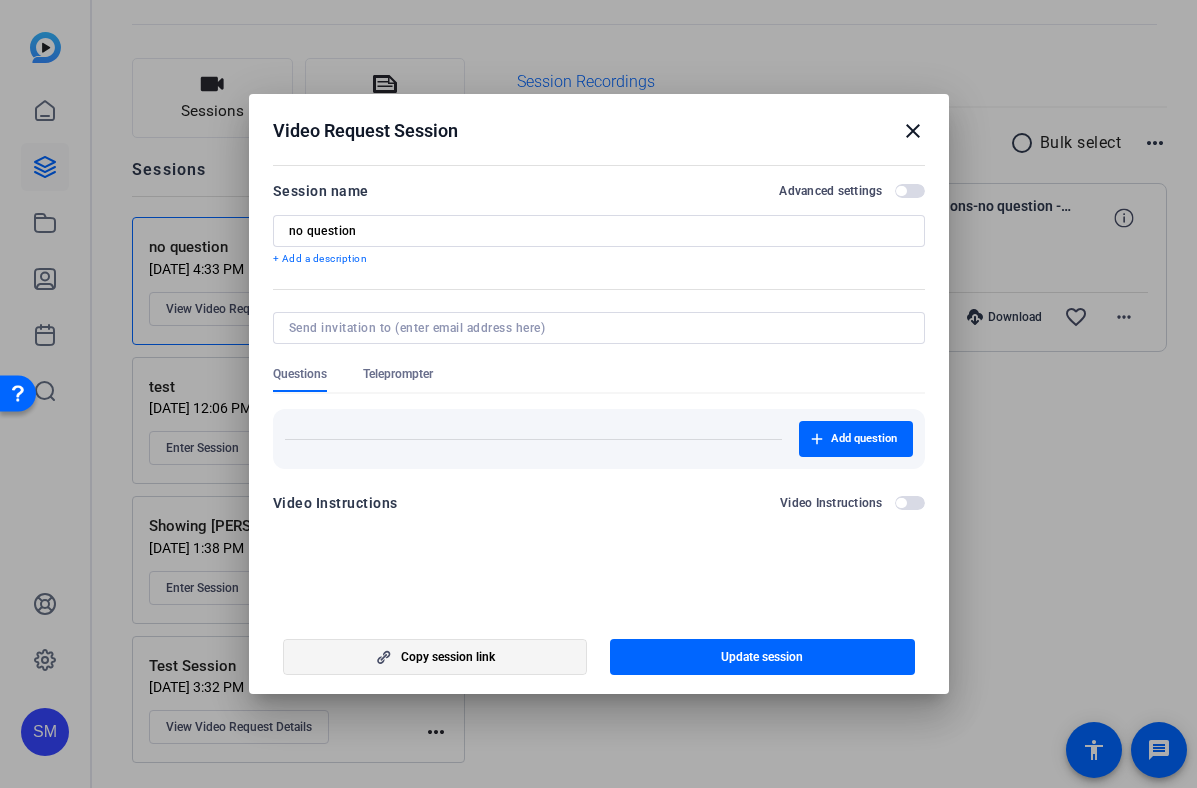click at bounding box center [435, 657] 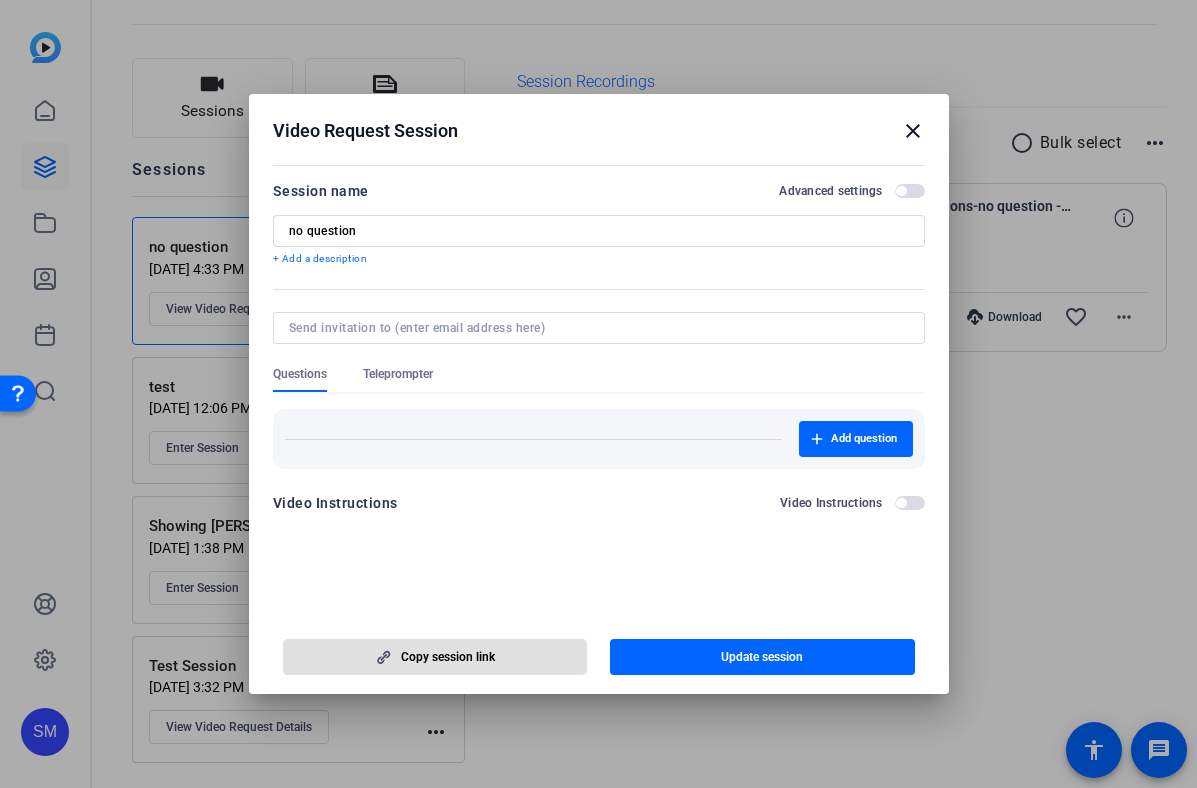 click on "close" at bounding box center [913, 131] 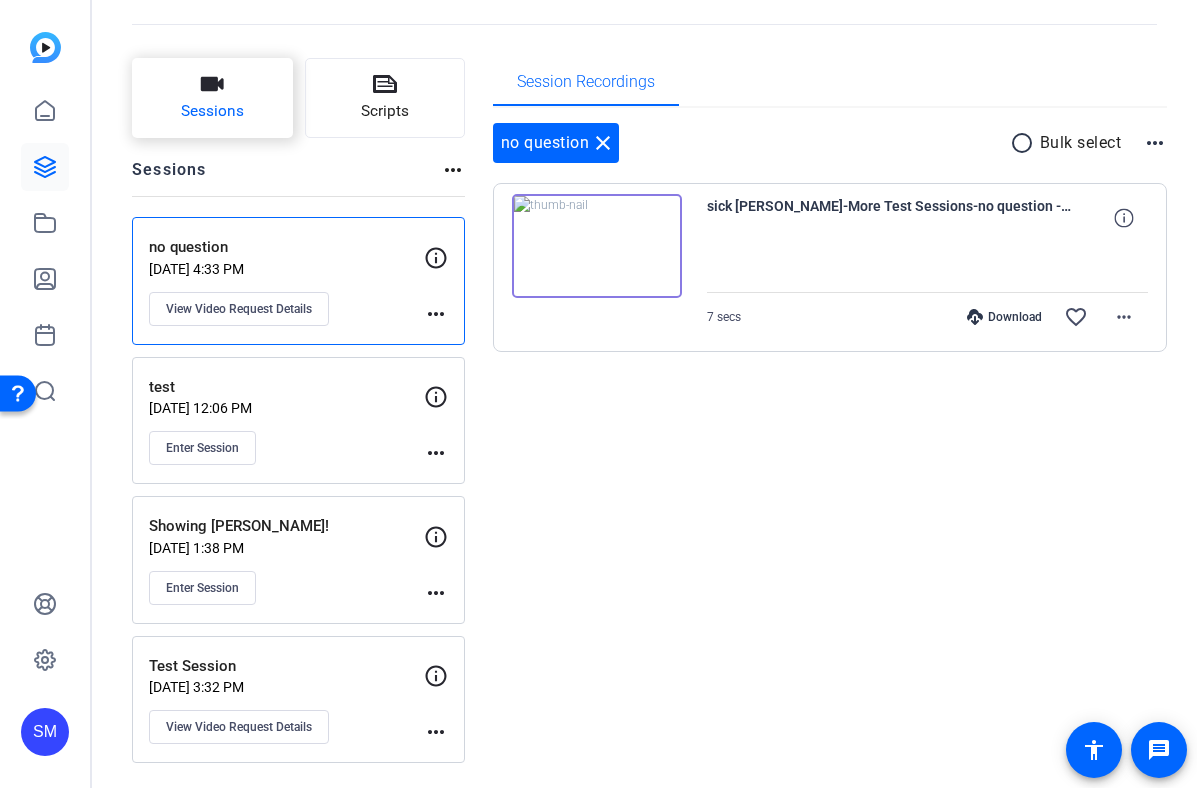 click on "Sessions" 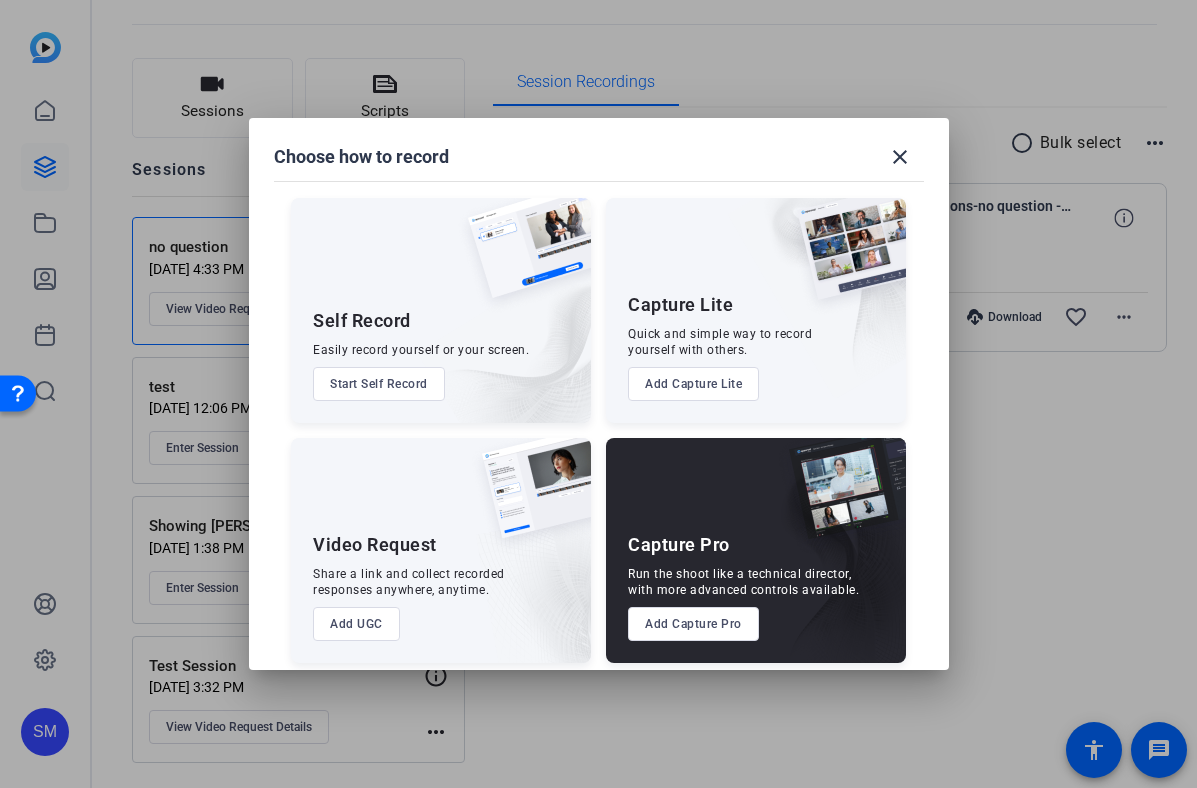 click on "Add UGC" at bounding box center [356, 624] 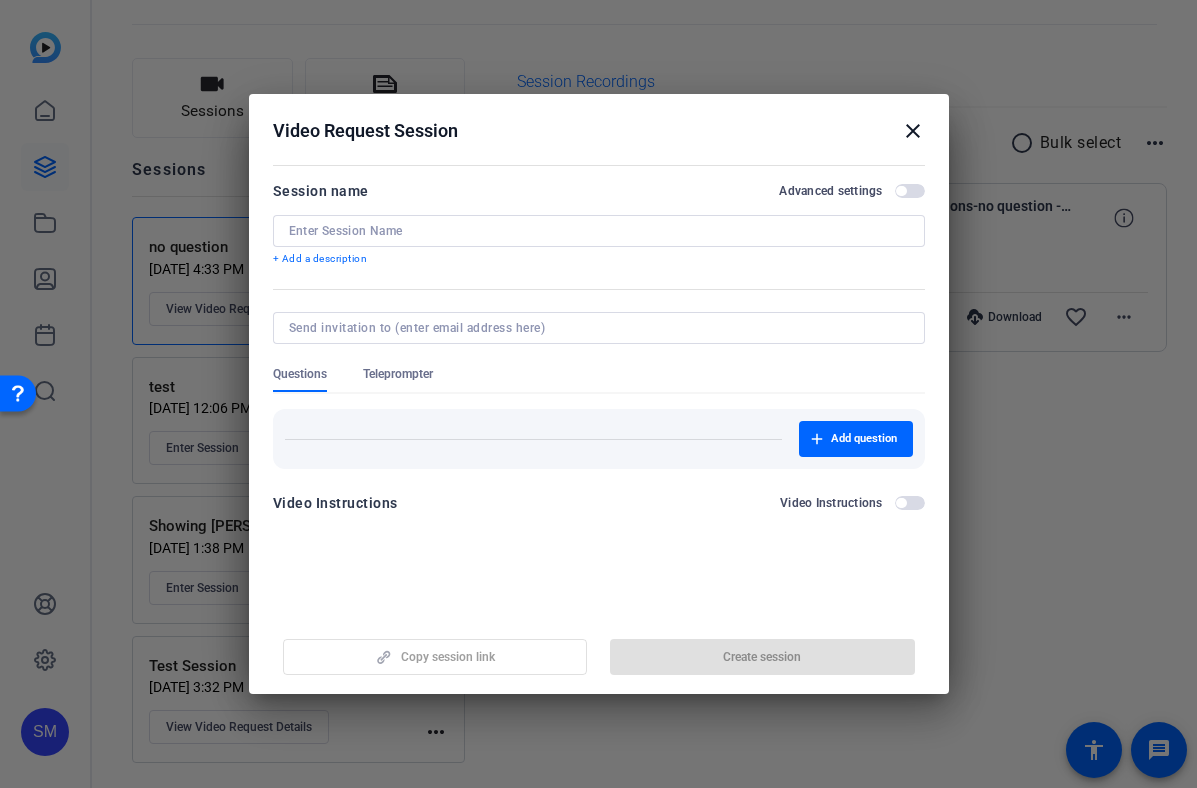 click at bounding box center (599, 231) 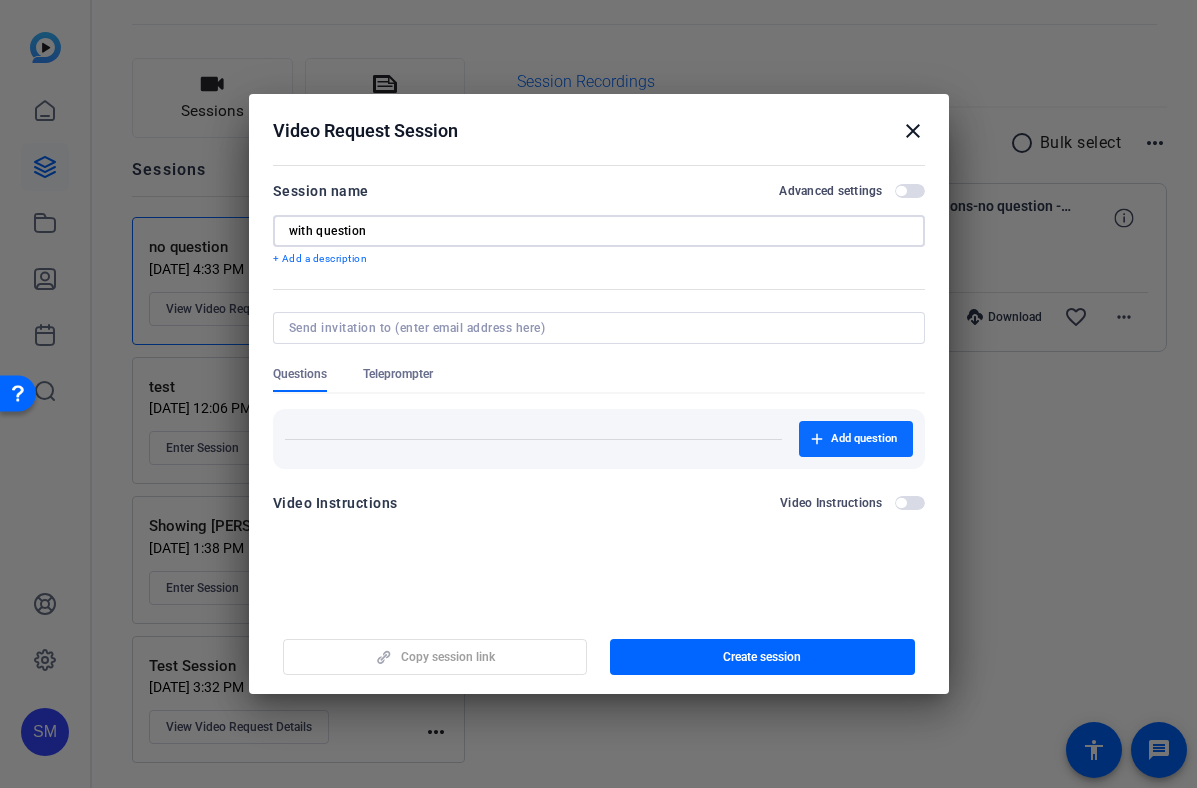 type on "with question" 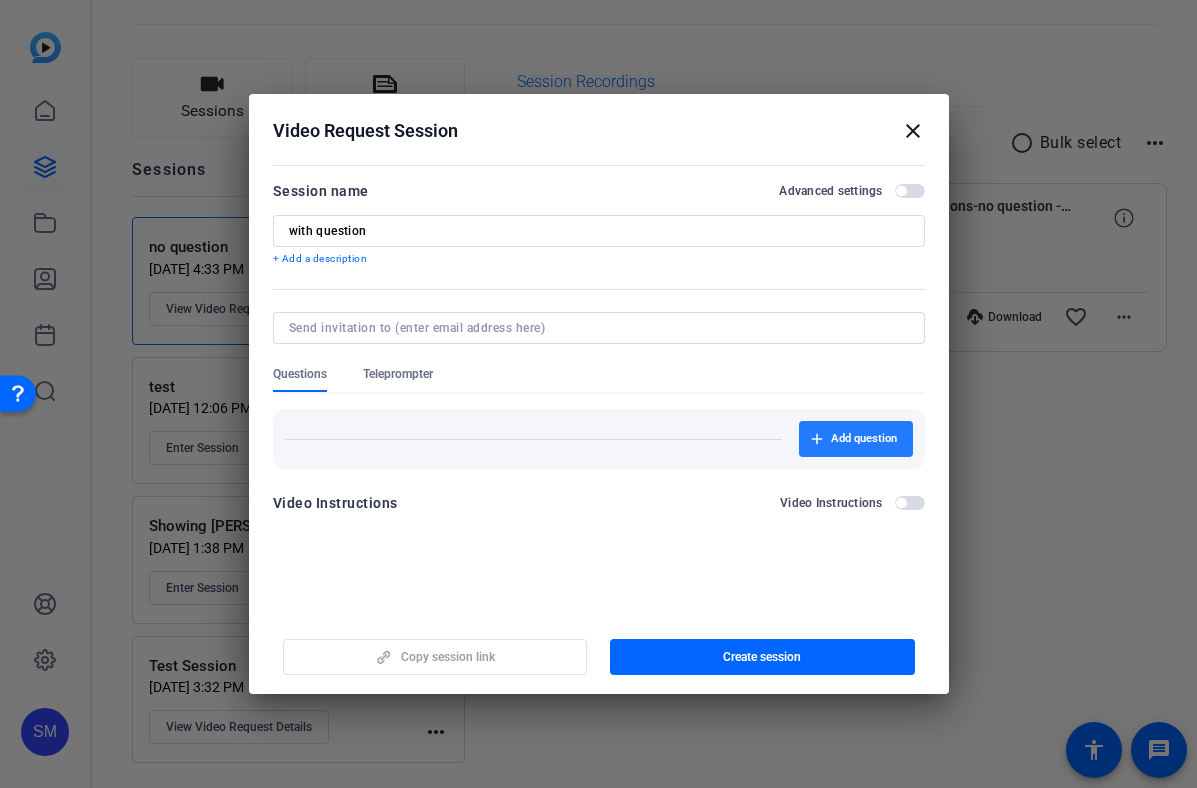 click on "Add question" at bounding box center [864, 439] 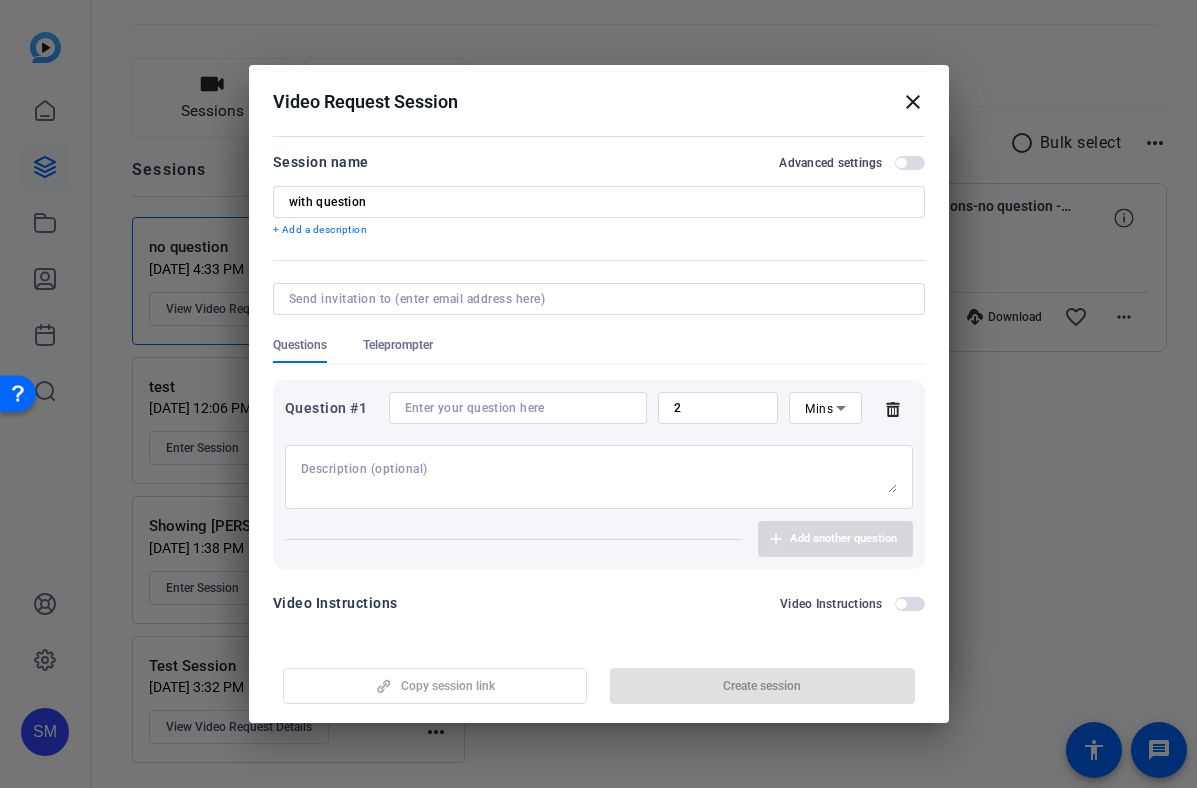 click at bounding box center (518, 408) 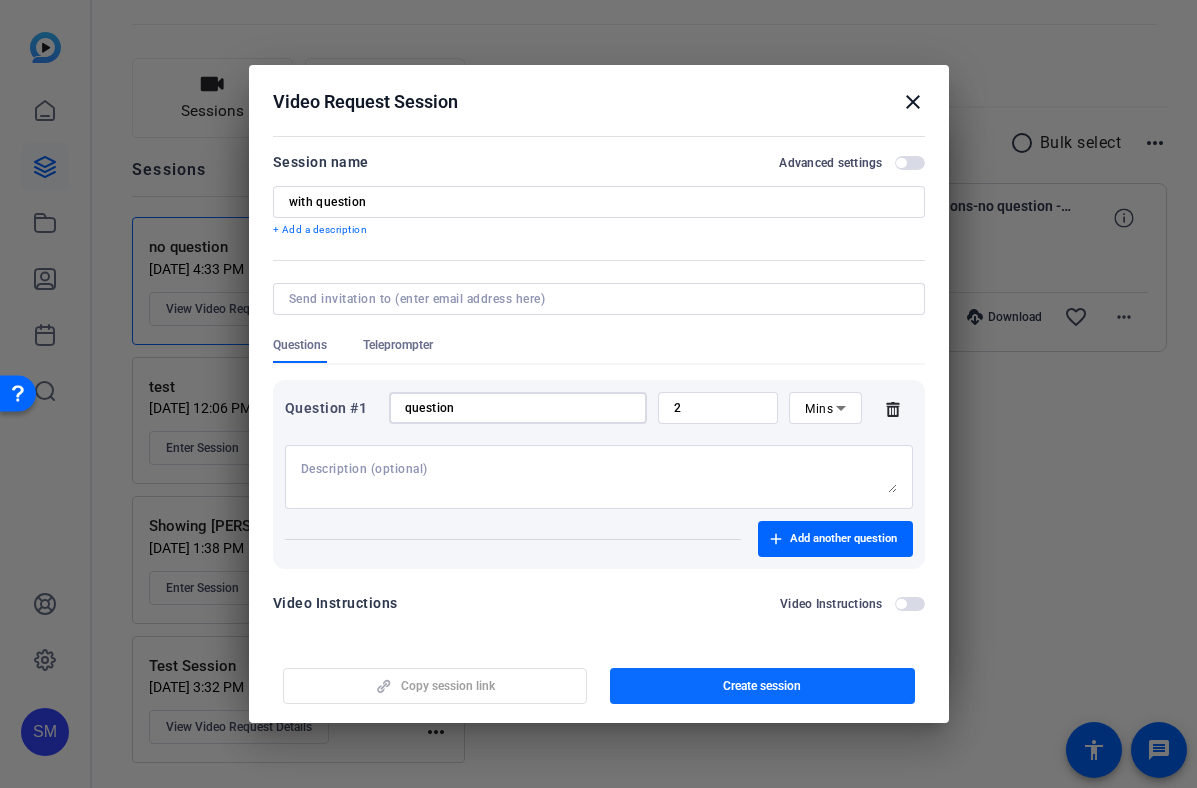 type on "question" 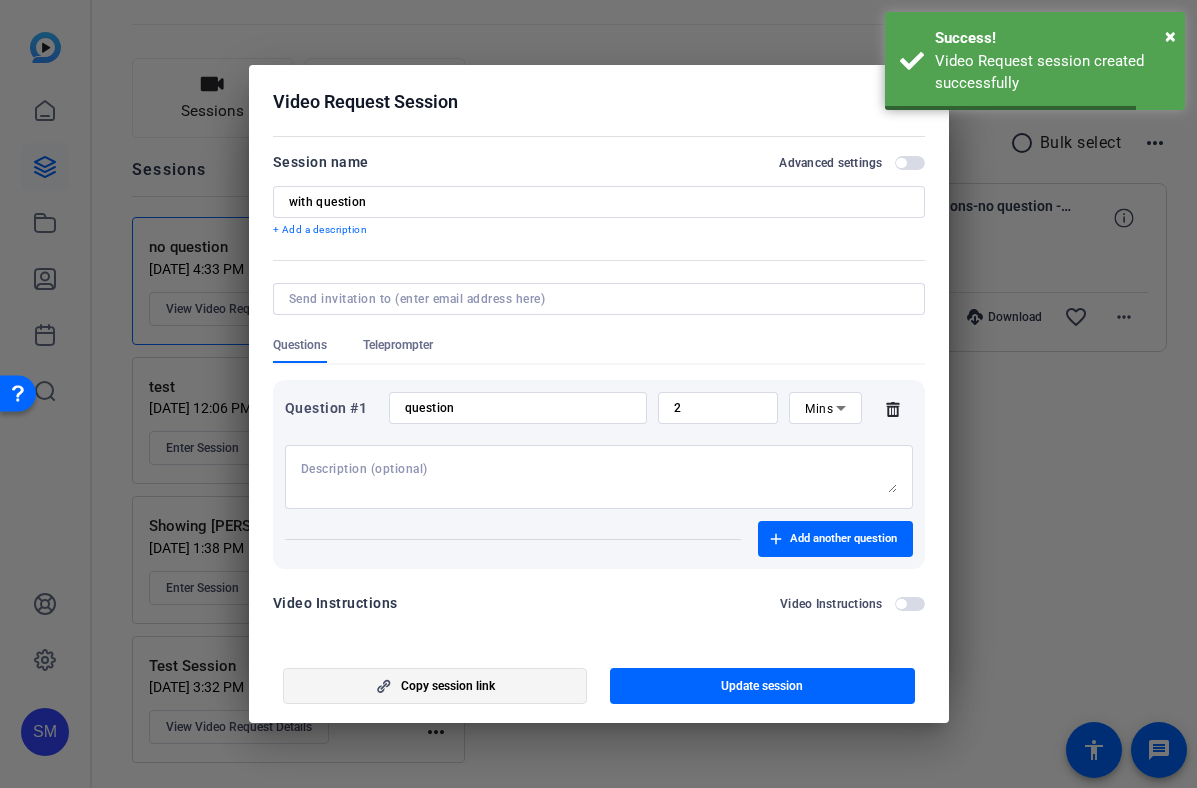 click at bounding box center [435, 686] 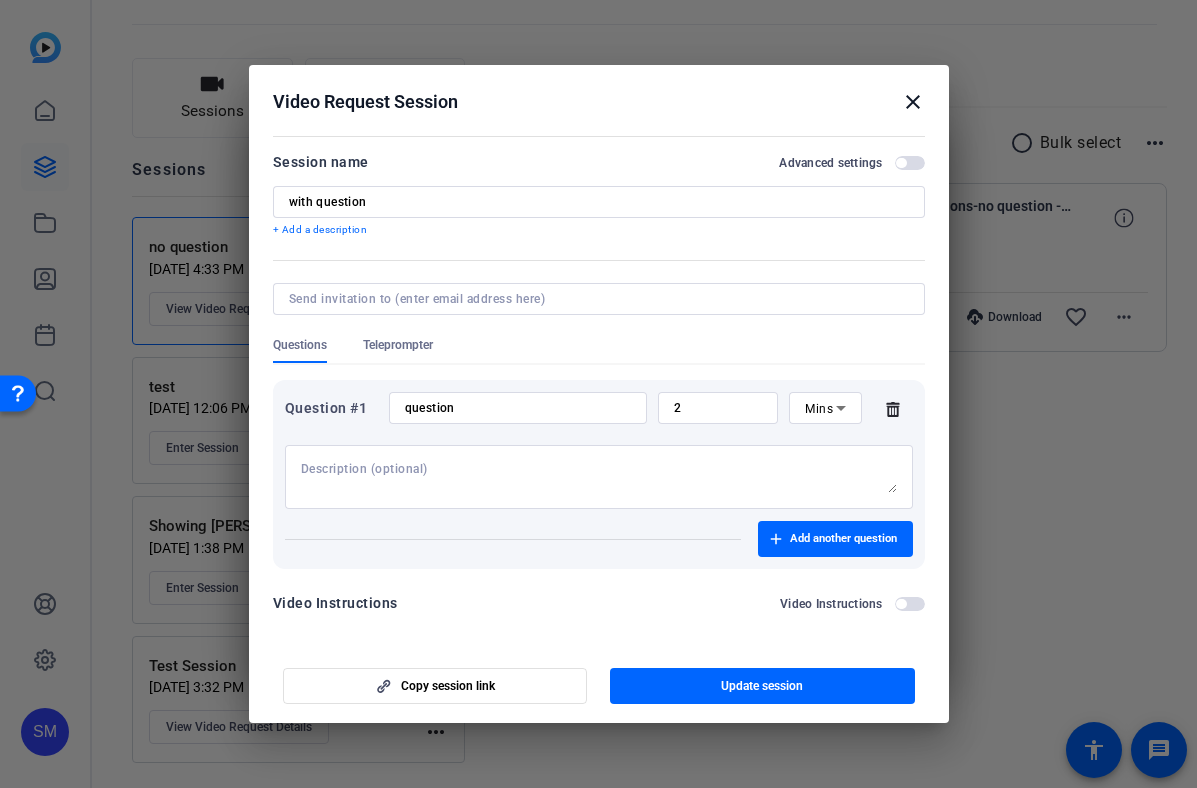 click on "Video Request Session  close" at bounding box center (599, 97) 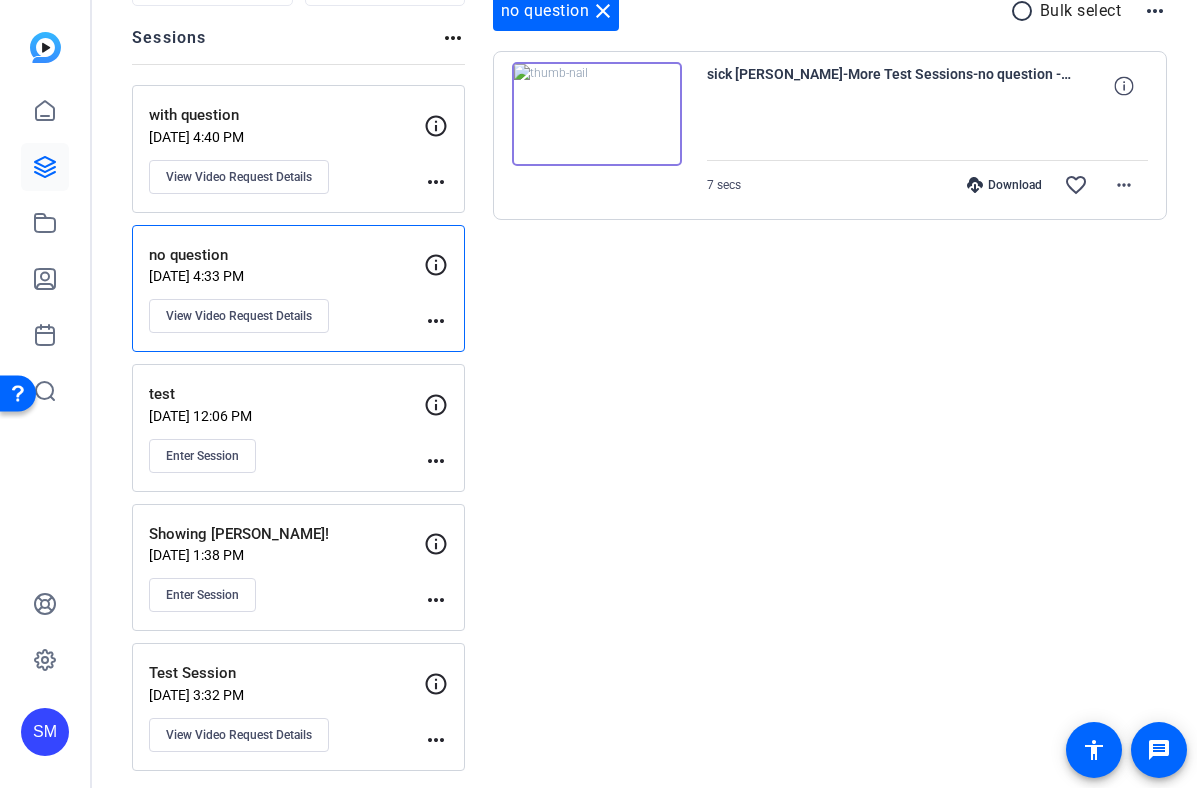 scroll, scrollTop: 226, scrollLeft: 0, axis: vertical 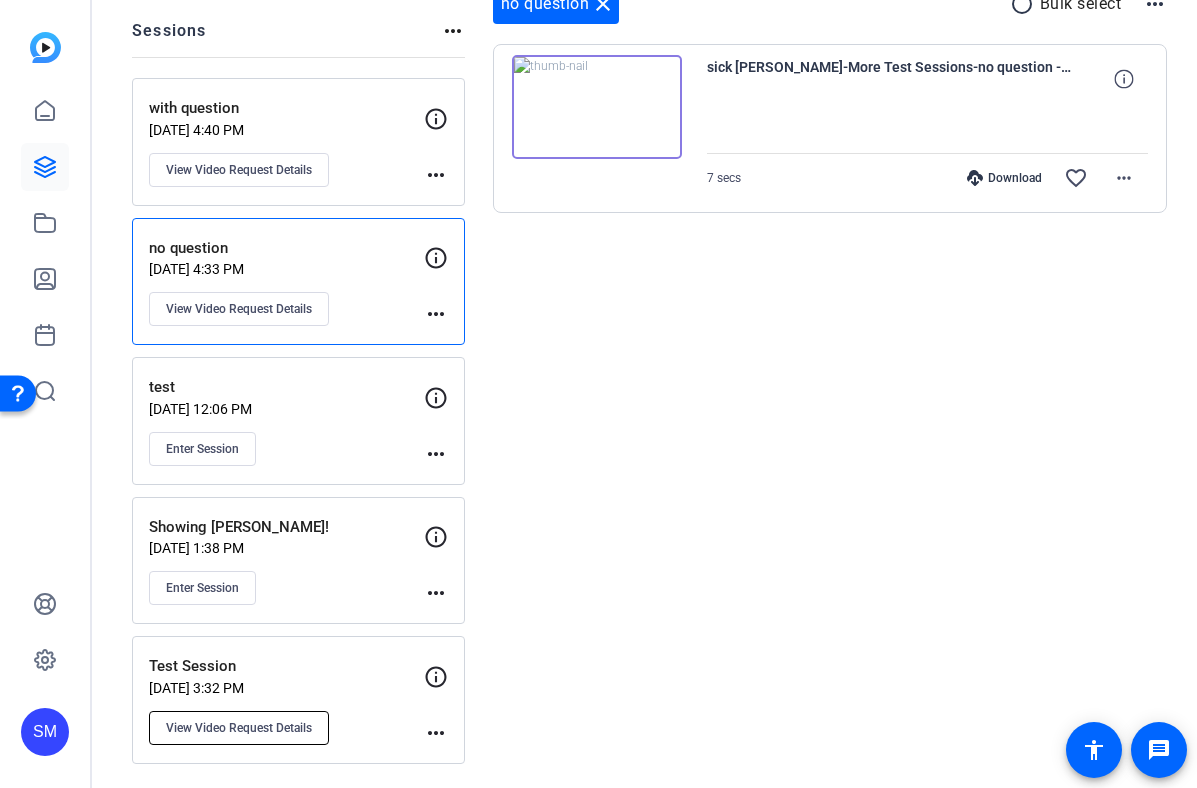 click on "View Video Request Details" 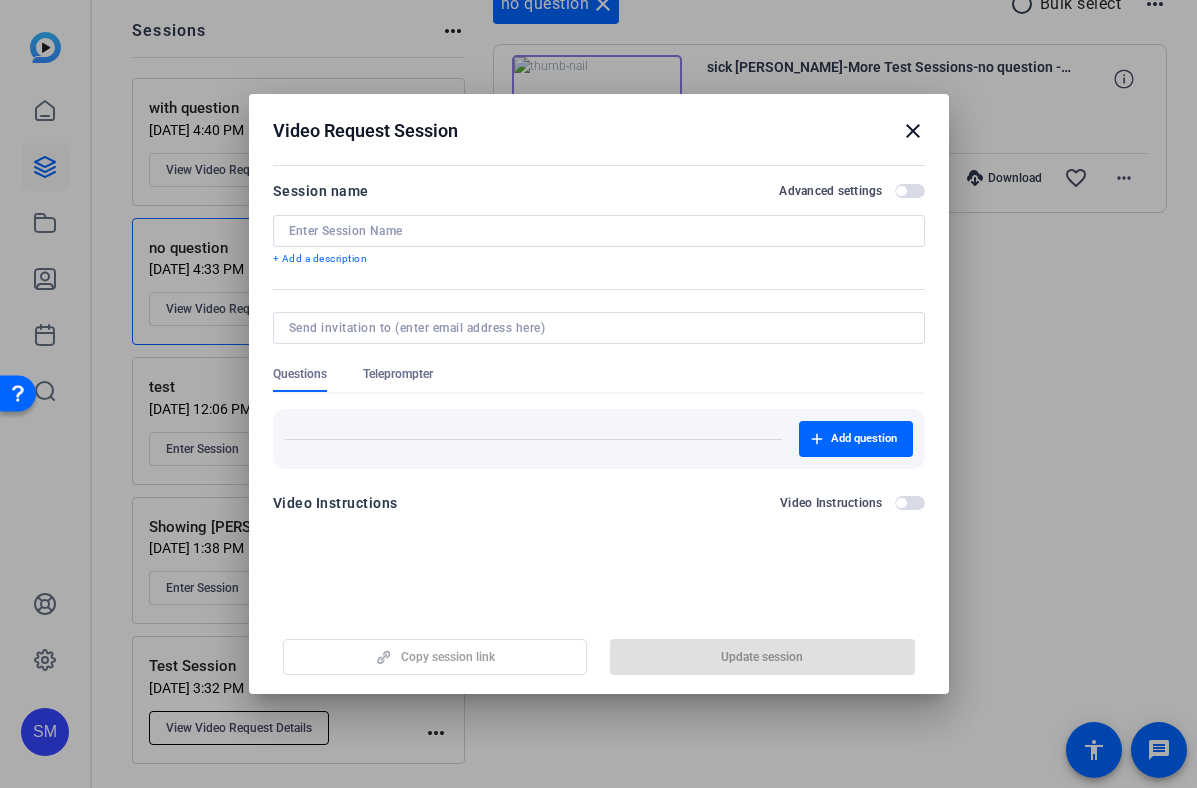 type on "Test Session" 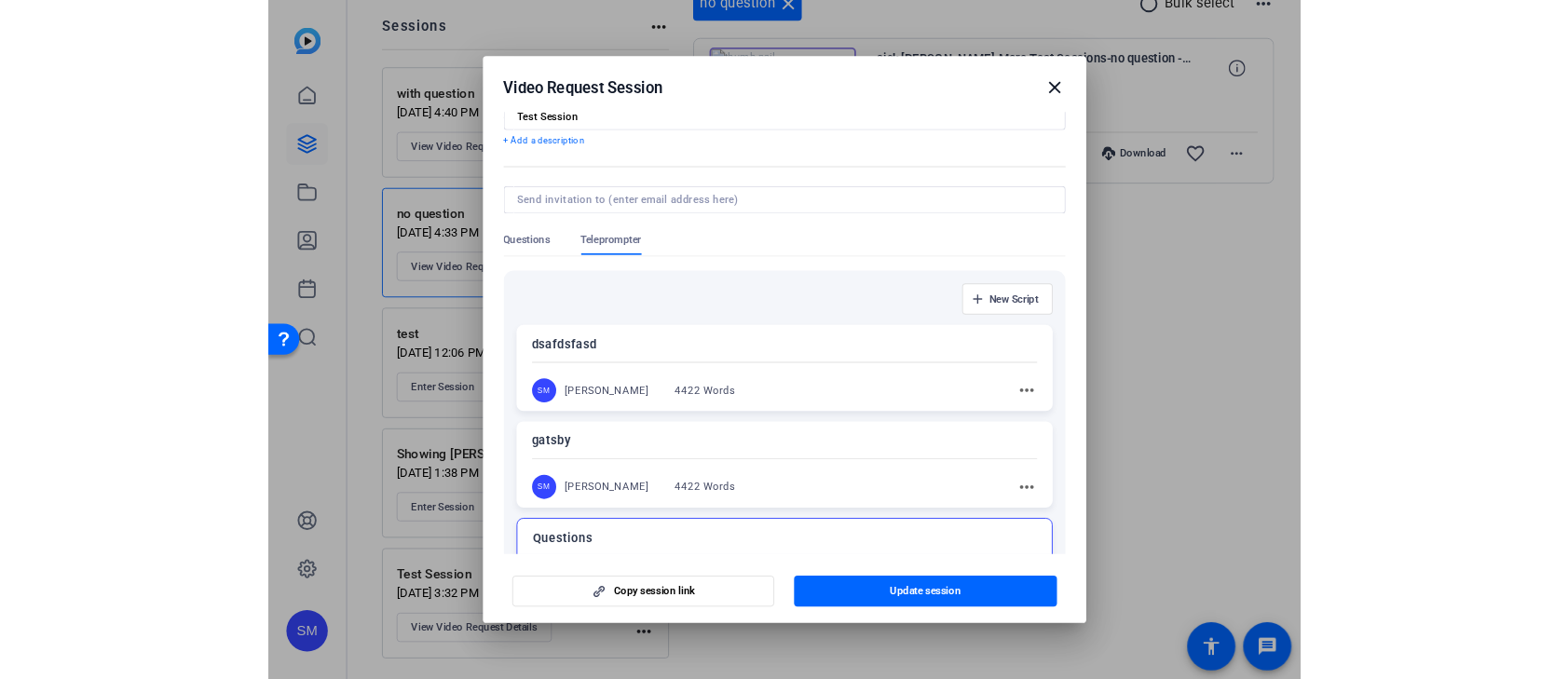 scroll, scrollTop: 63, scrollLeft: 0, axis: vertical 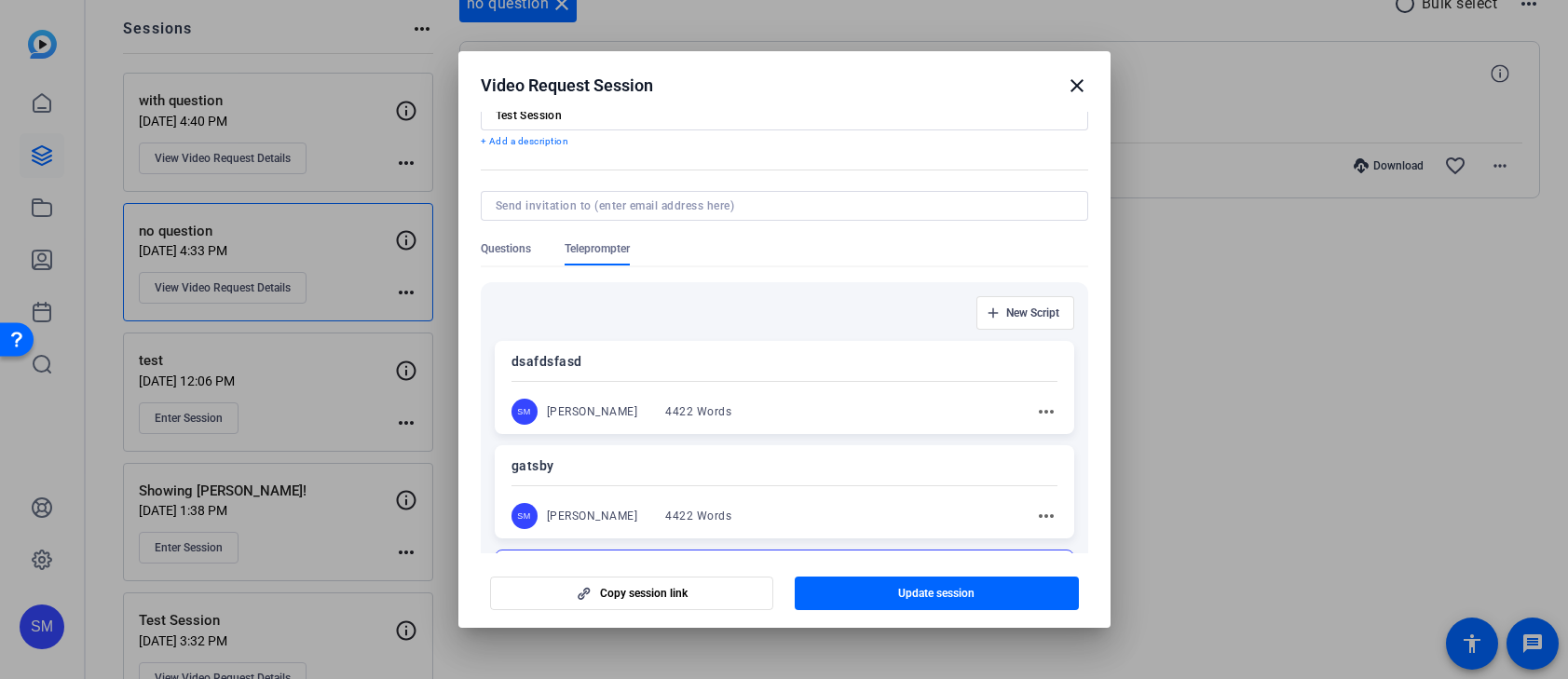 click on "close" at bounding box center (1077, 86) 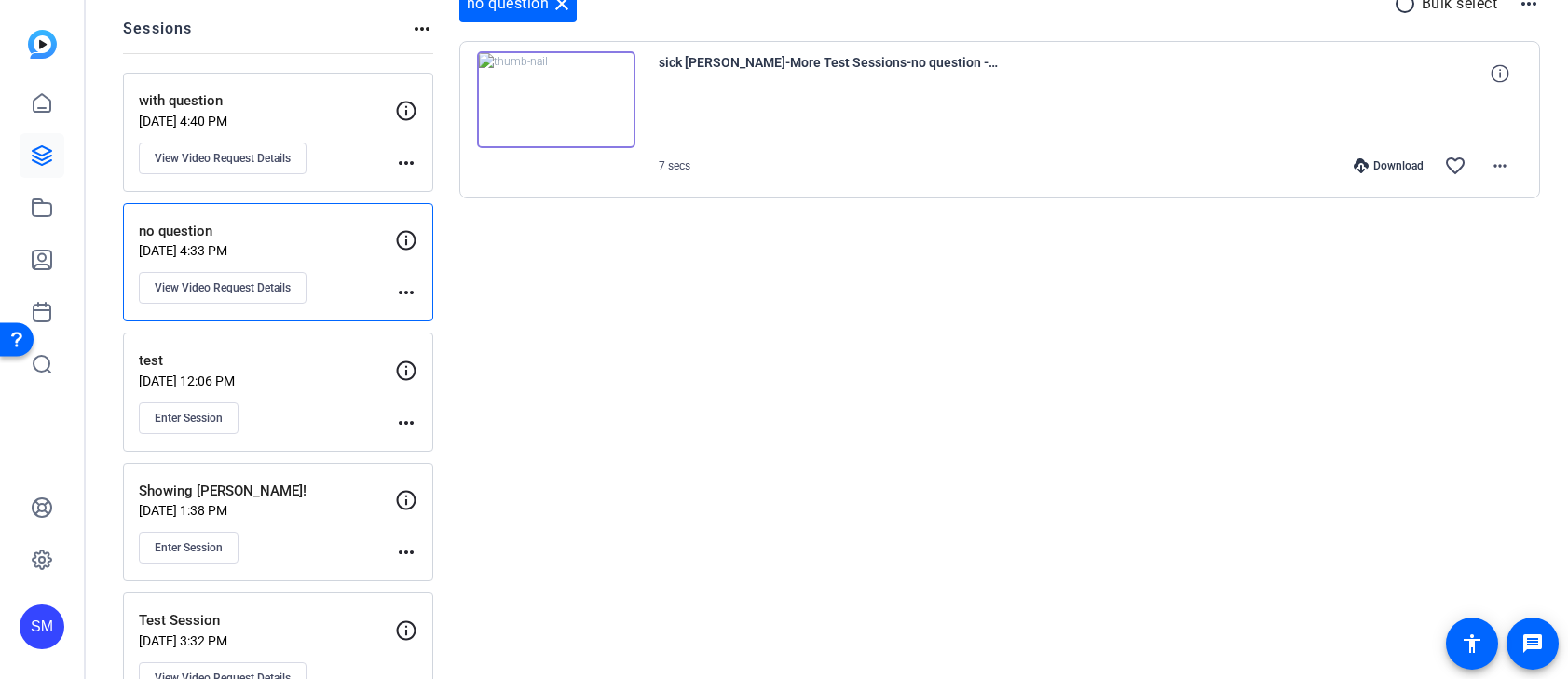 scroll, scrollTop: 224, scrollLeft: 0, axis: vertical 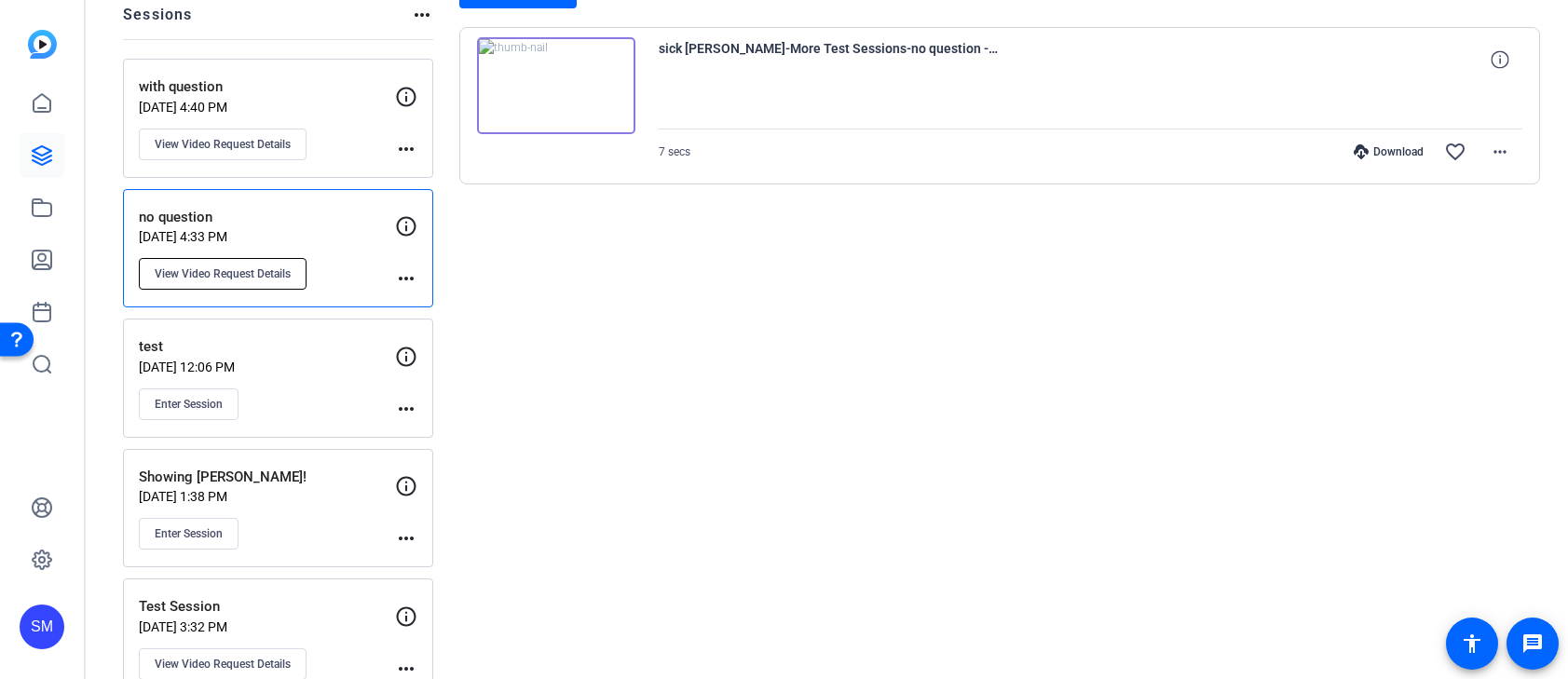 click on "View Video Request Details" 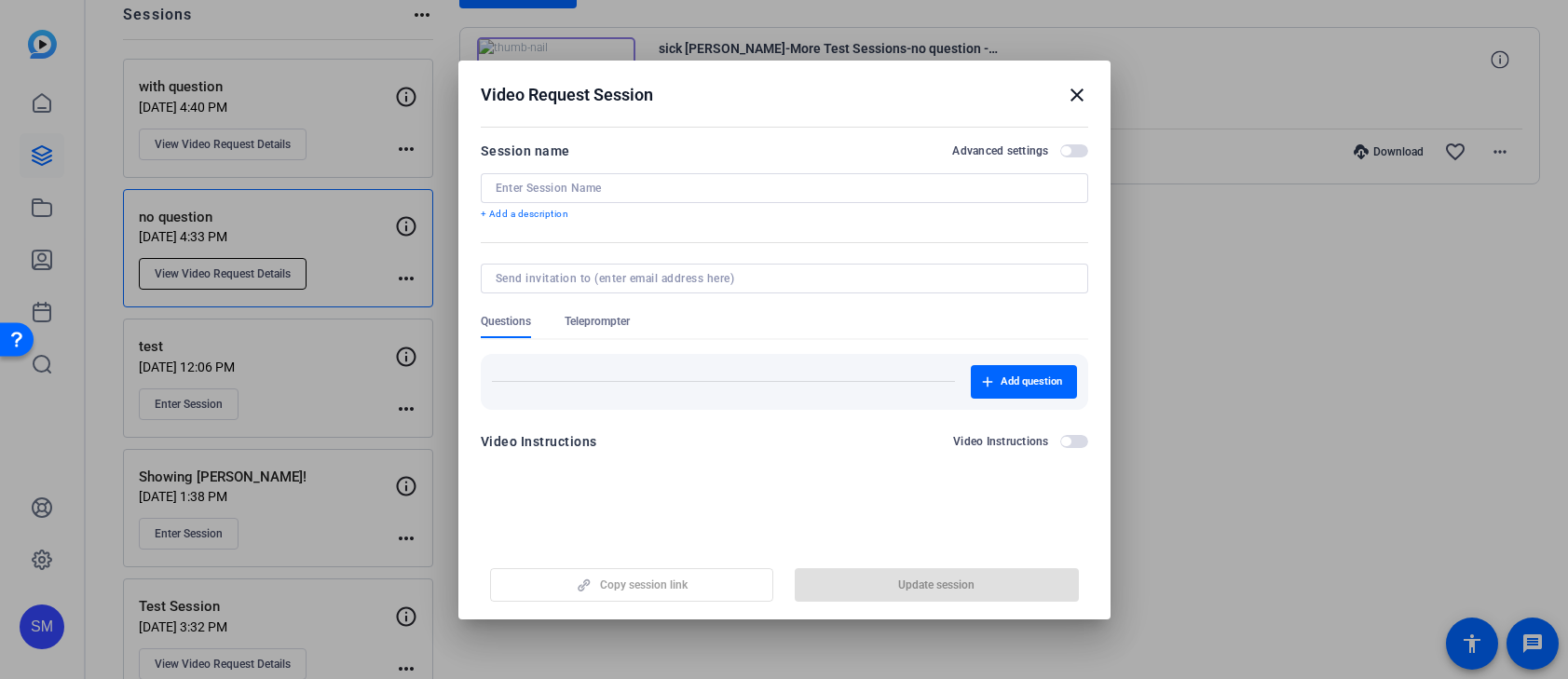 type on "no question" 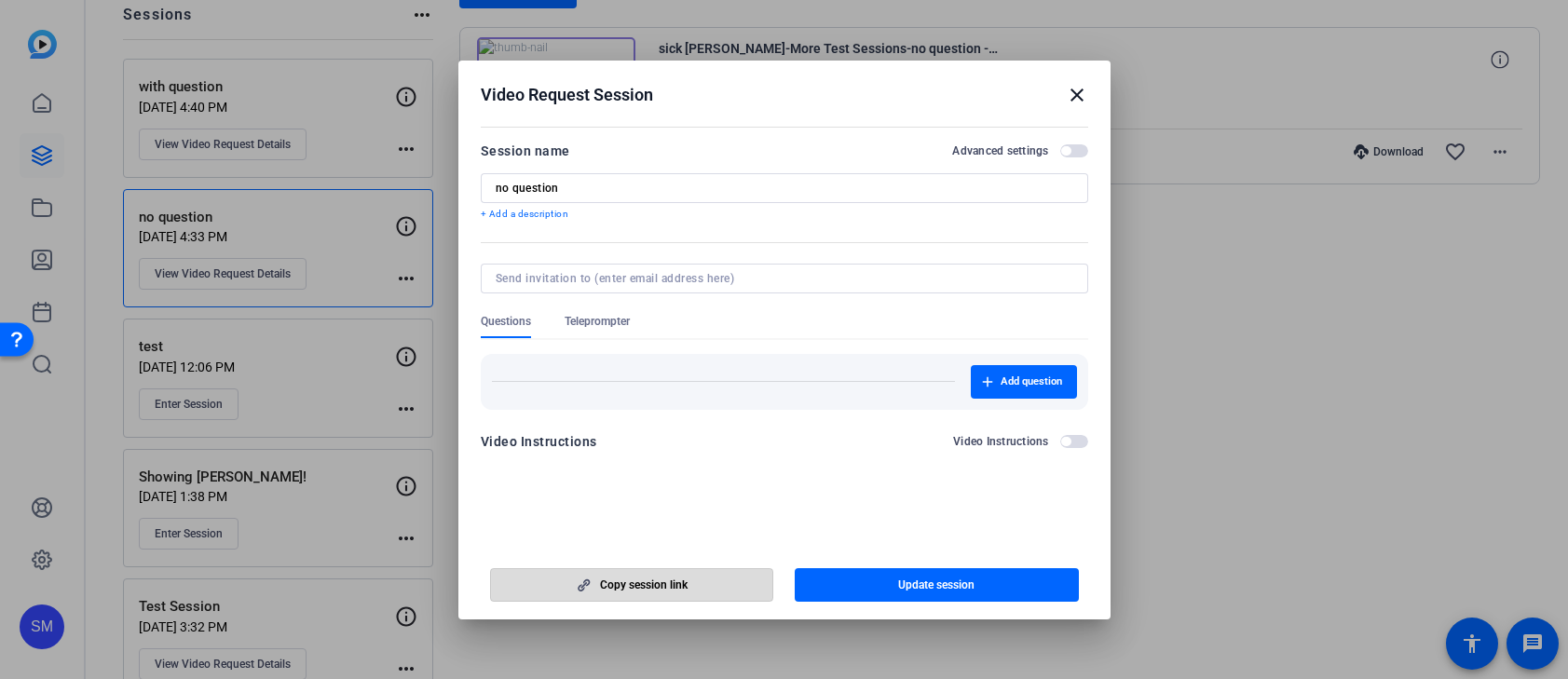 click on "Copy session link" at bounding box center [644, 585] 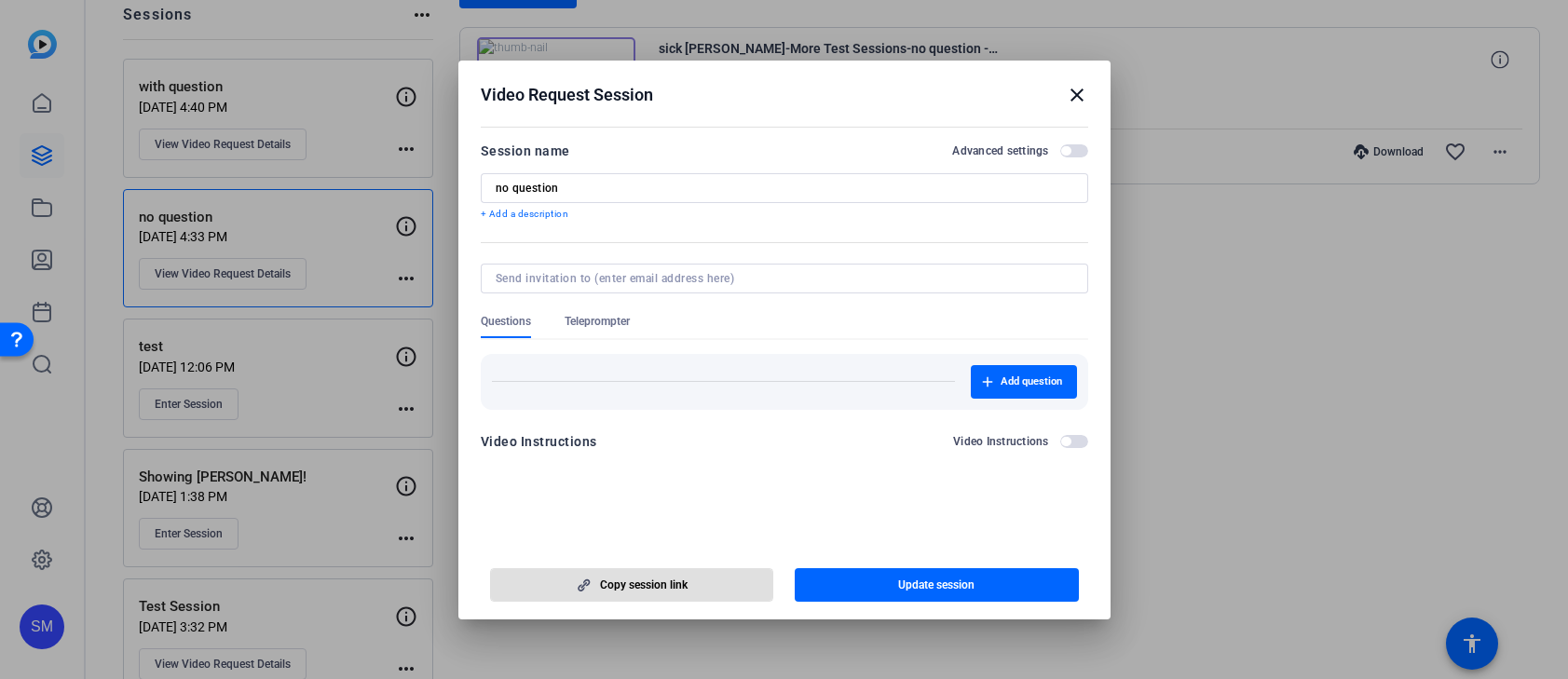 click on "close" at bounding box center [1077, 95] 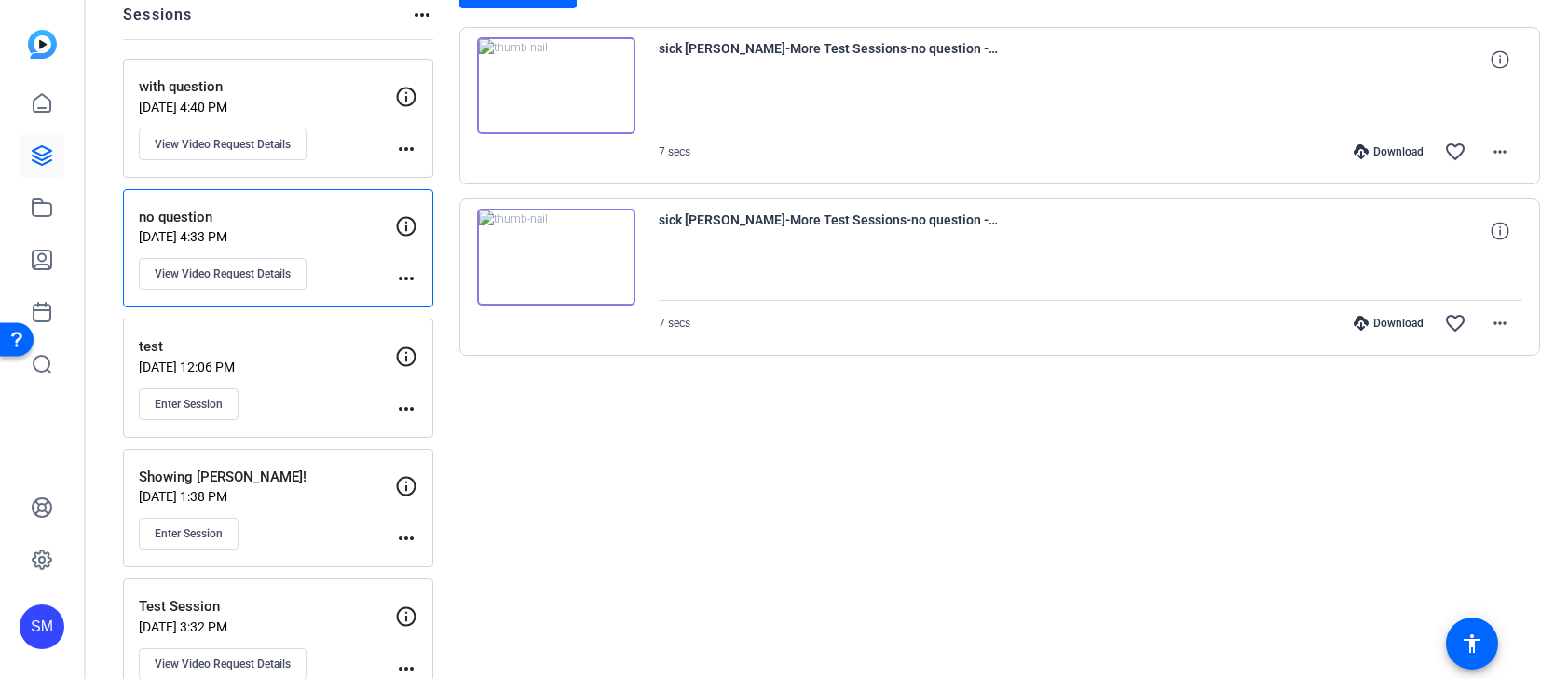 click on "SM" 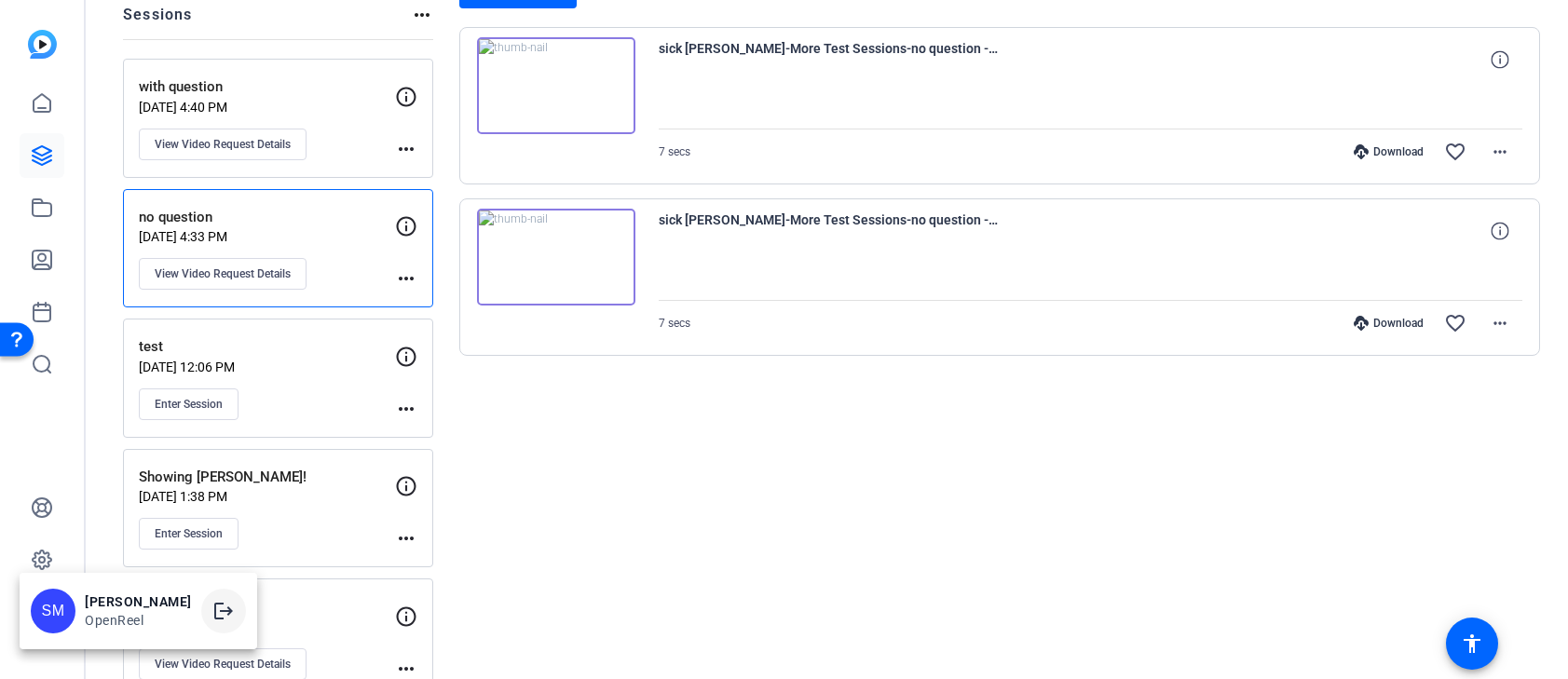 click on "logout" at bounding box center [224, 611] 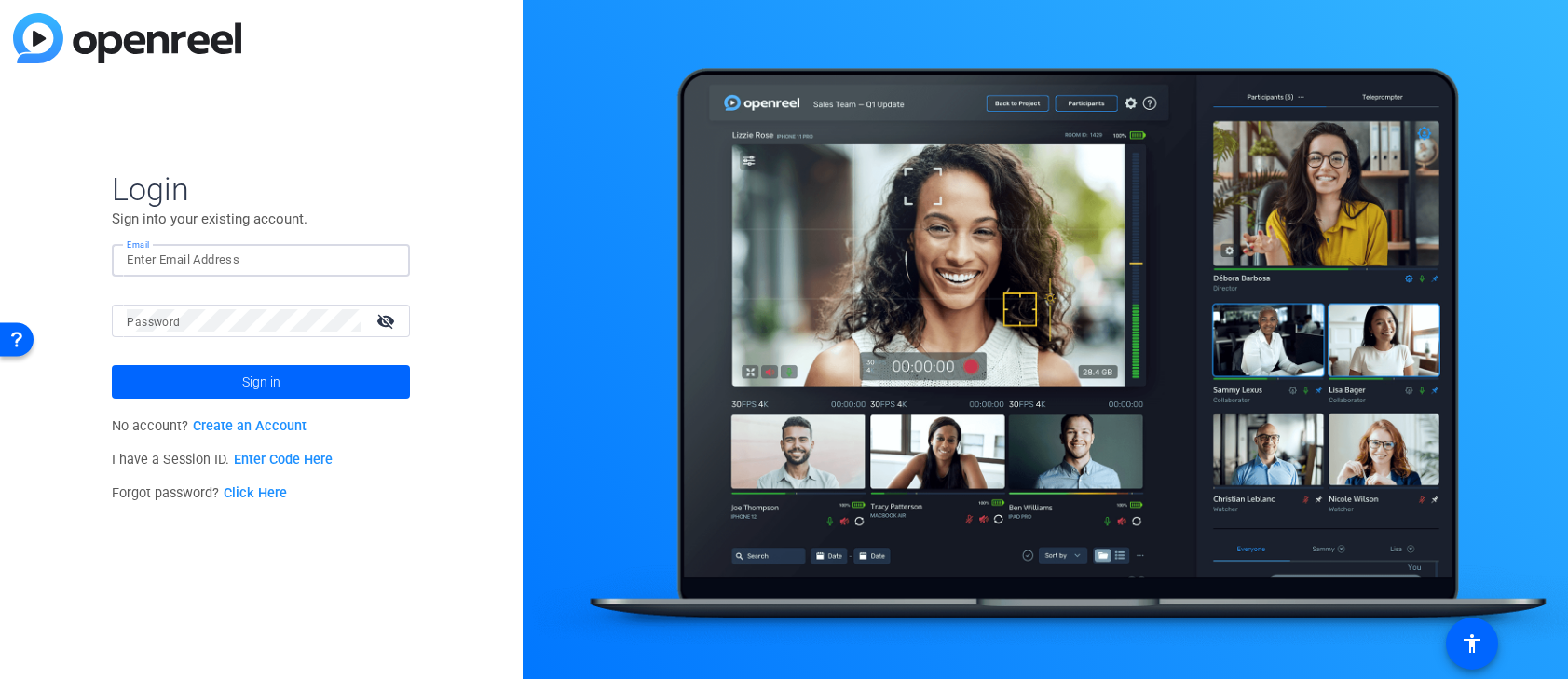 click on "Email" at bounding box center (261, 260) 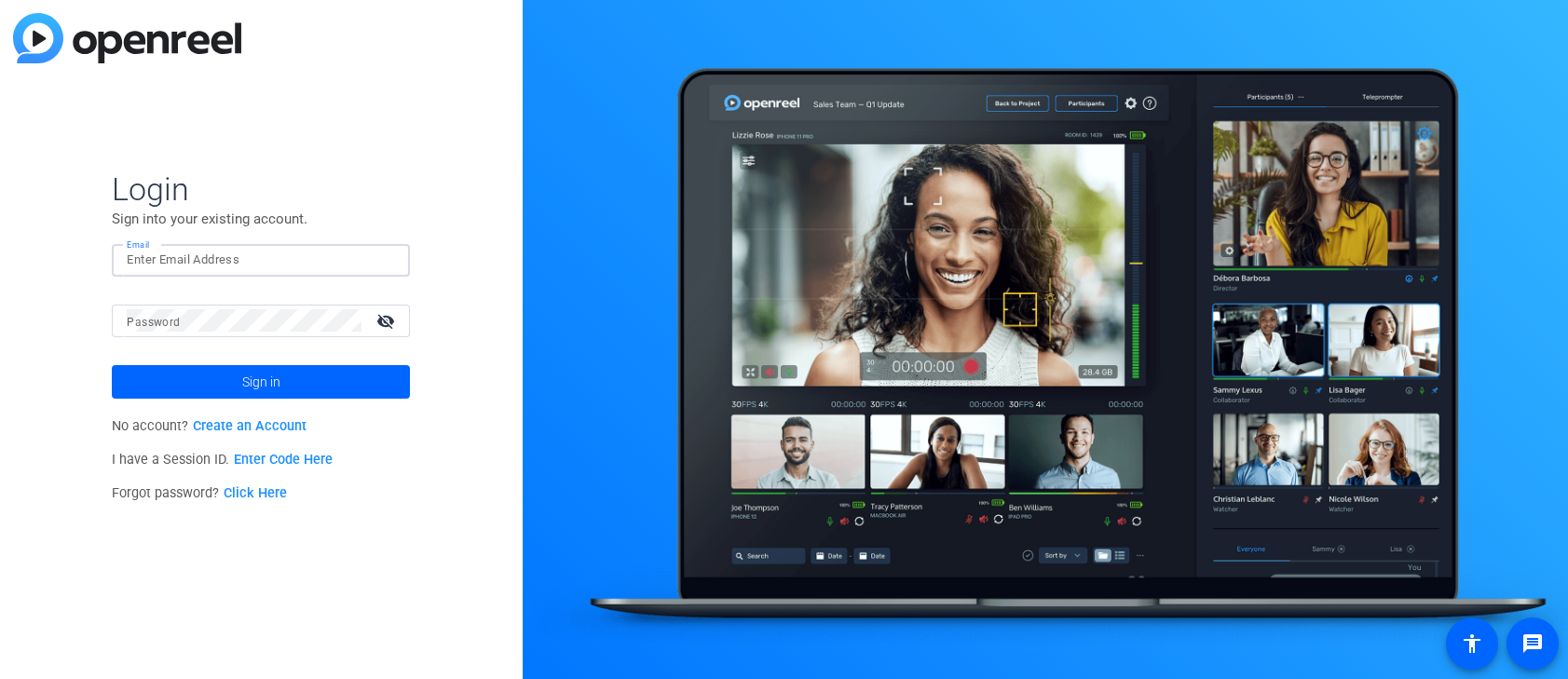scroll, scrollTop: 0, scrollLeft: 0, axis: both 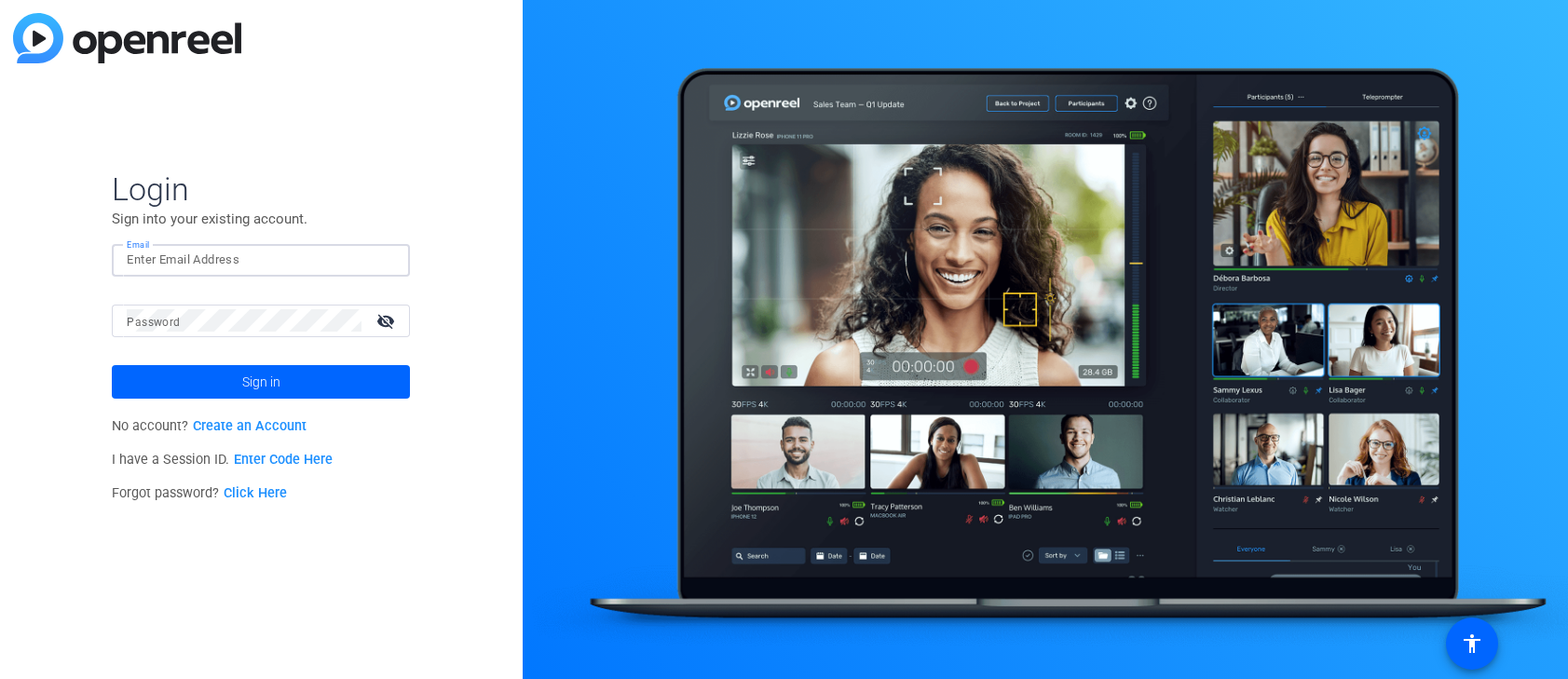 click 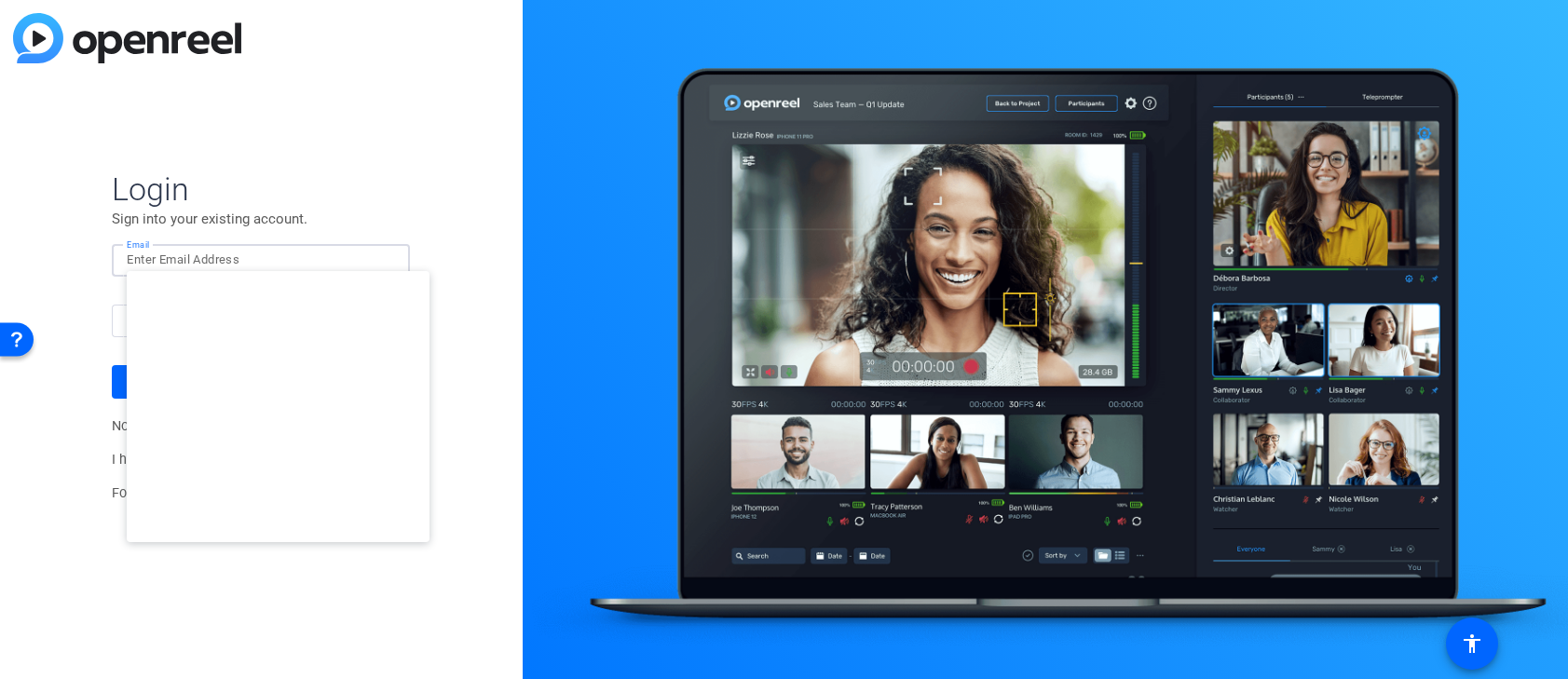 type on "studiosupport+2@openreel.com" 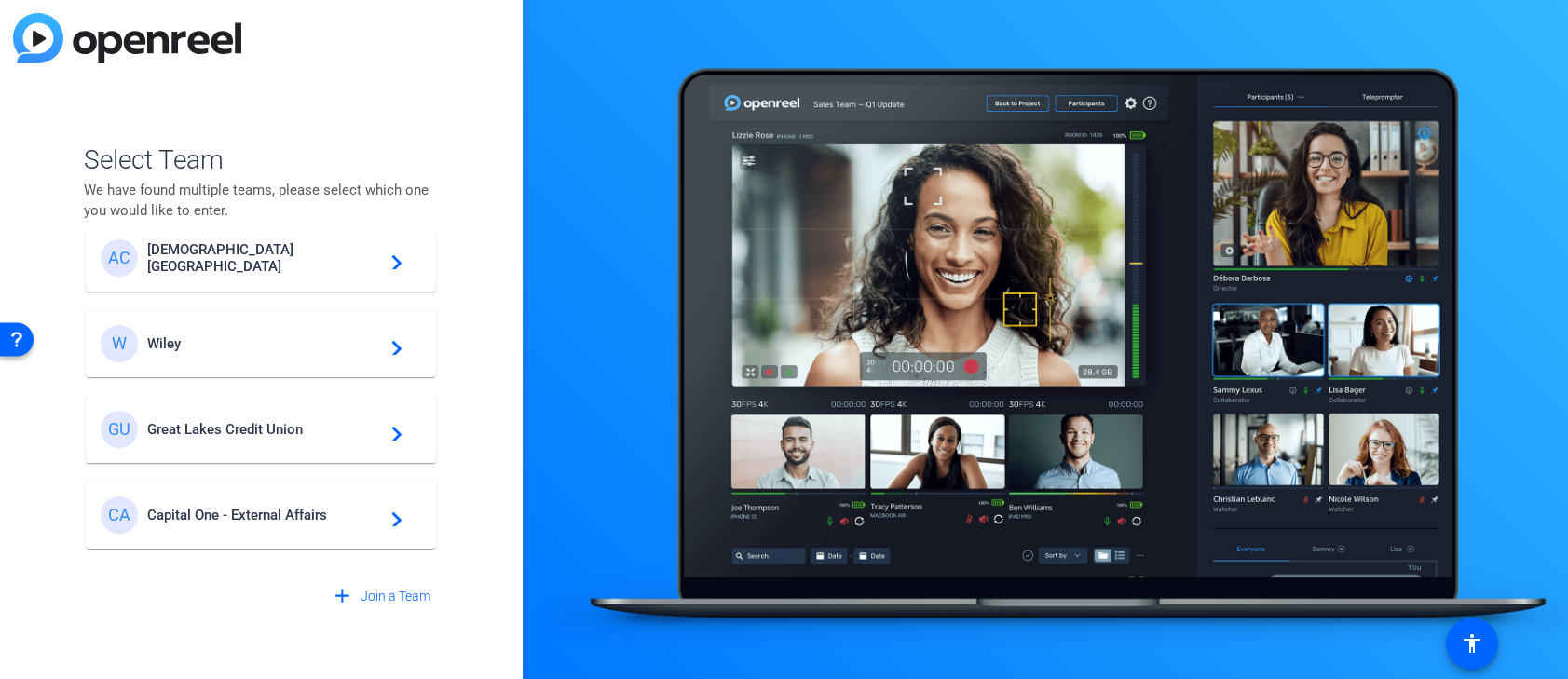 scroll, scrollTop: 178, scrollLeft: 0, axis: vertical 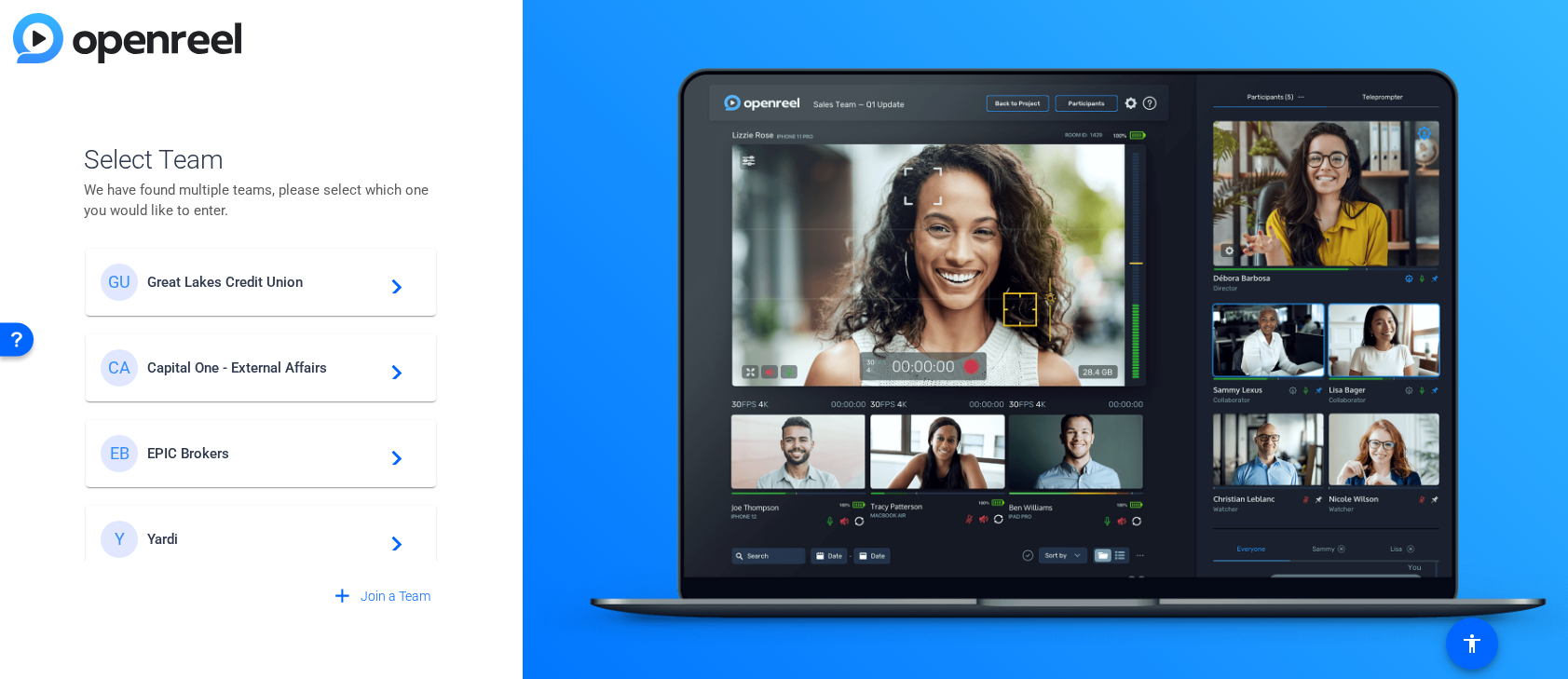 click on "Y Yardi  navigate_next" 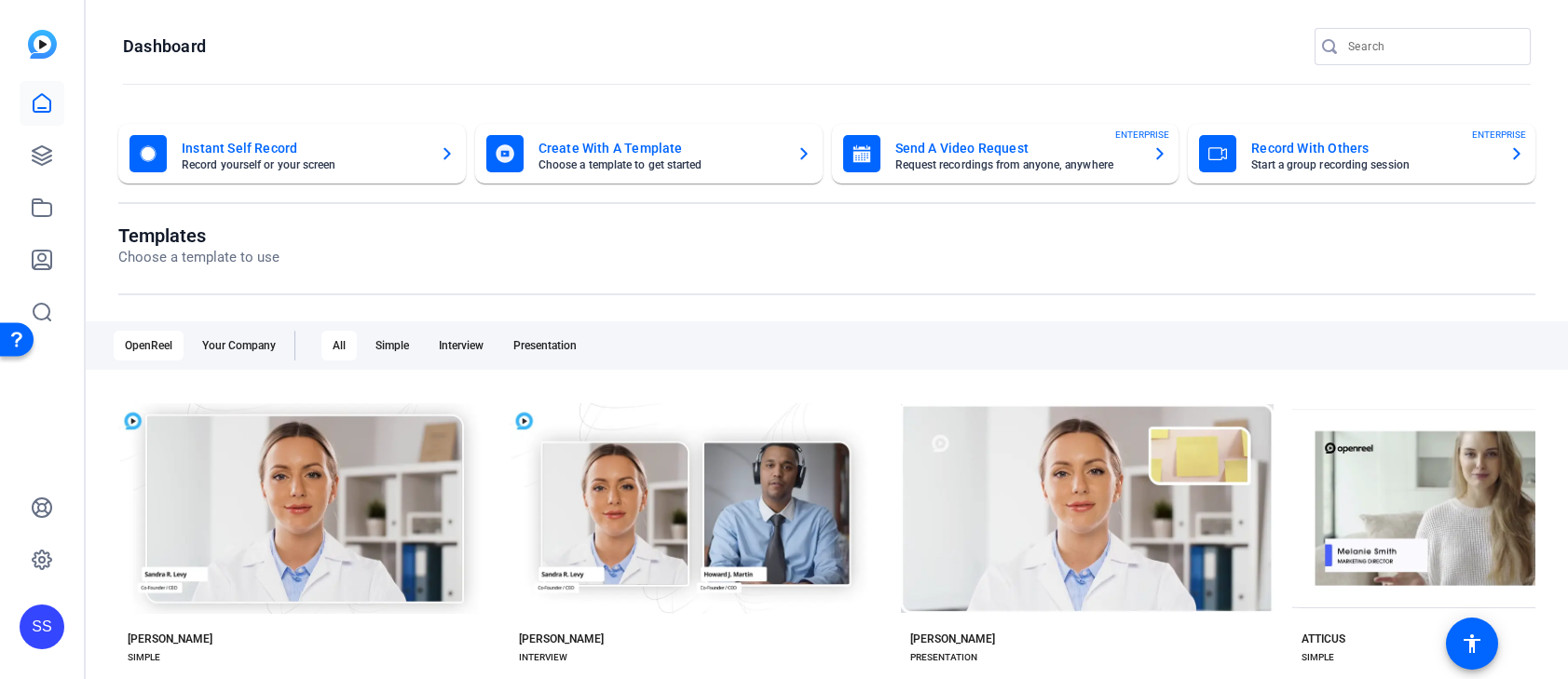 scroll, scrollTop: 0, scrollLeft: 0, axis: both 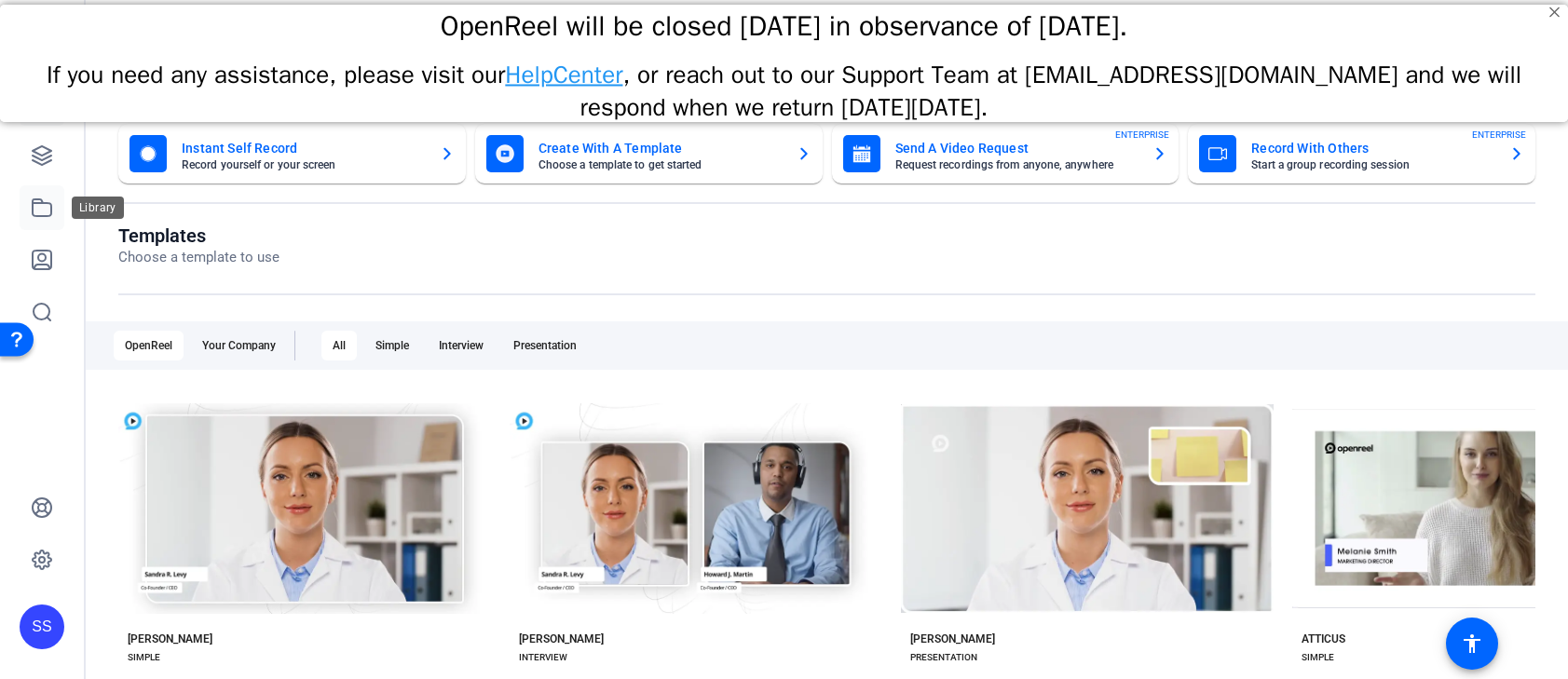 click 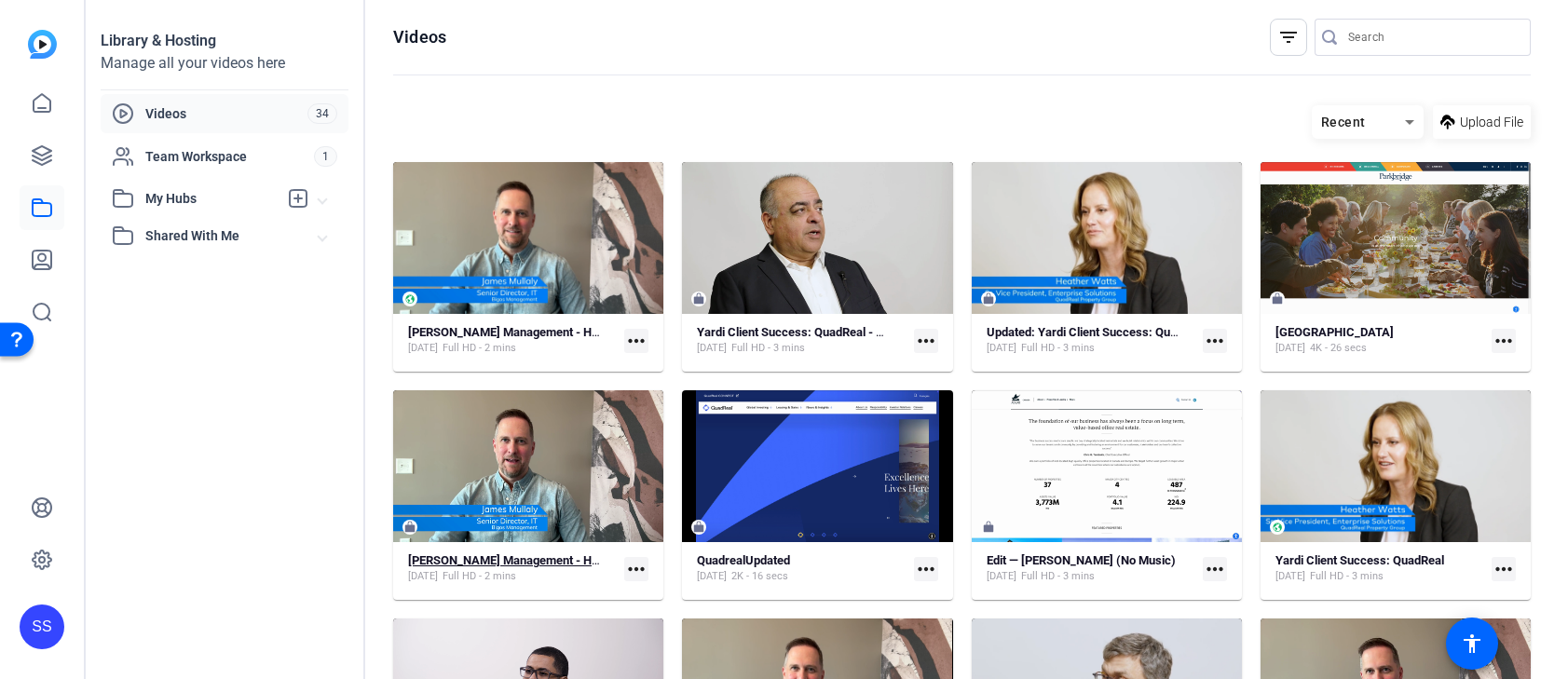 click on "Bigos Management - Home IQ - Retrofit TEST" 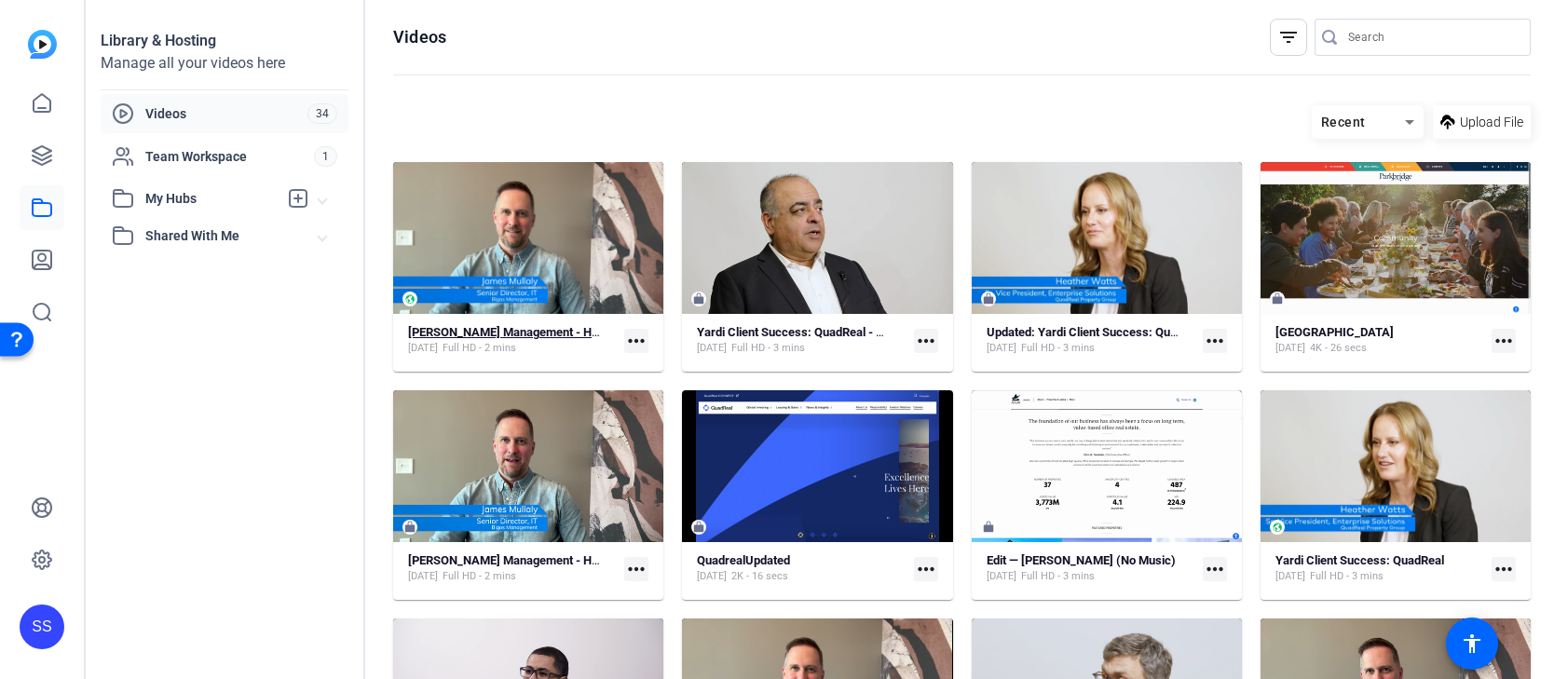 click on "Bigos Management - Home IQ - Retrofit" 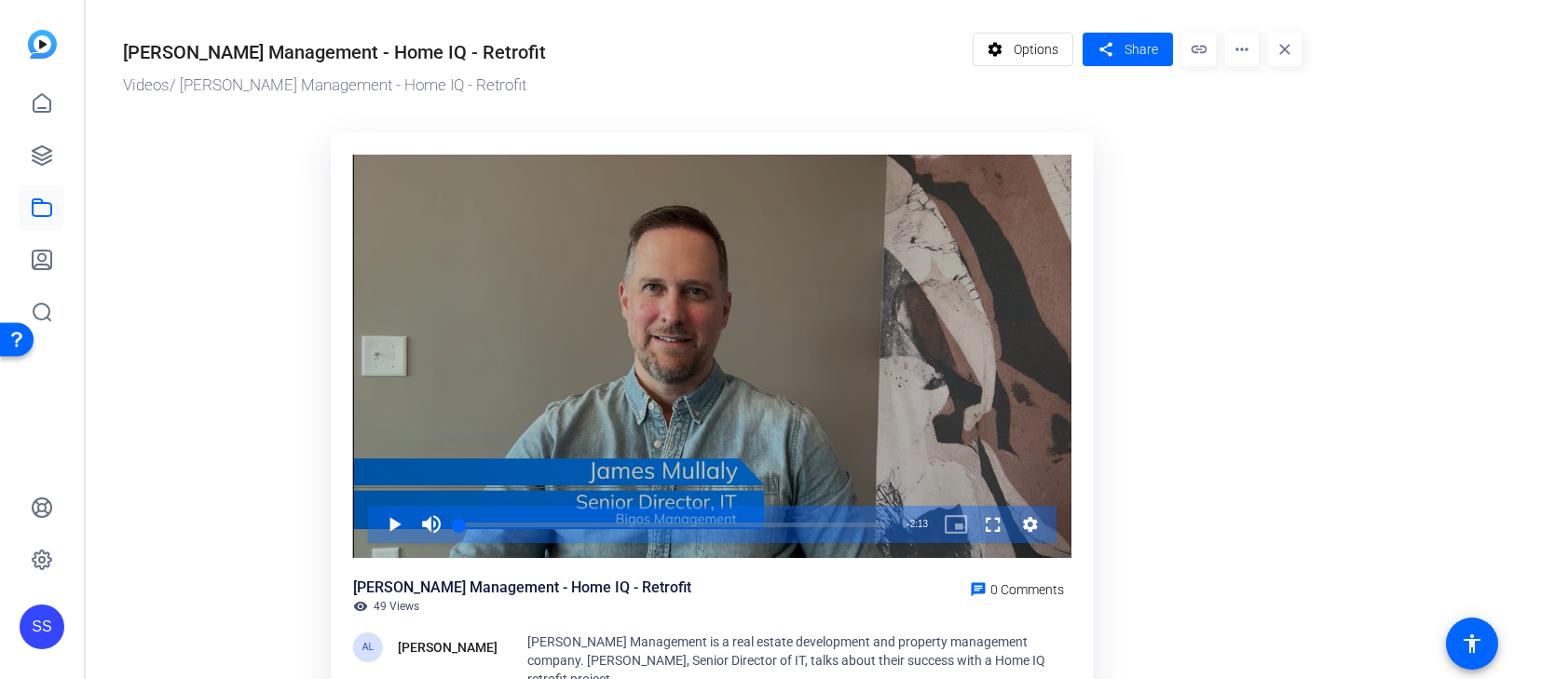 click at bounding box center [712, 357] 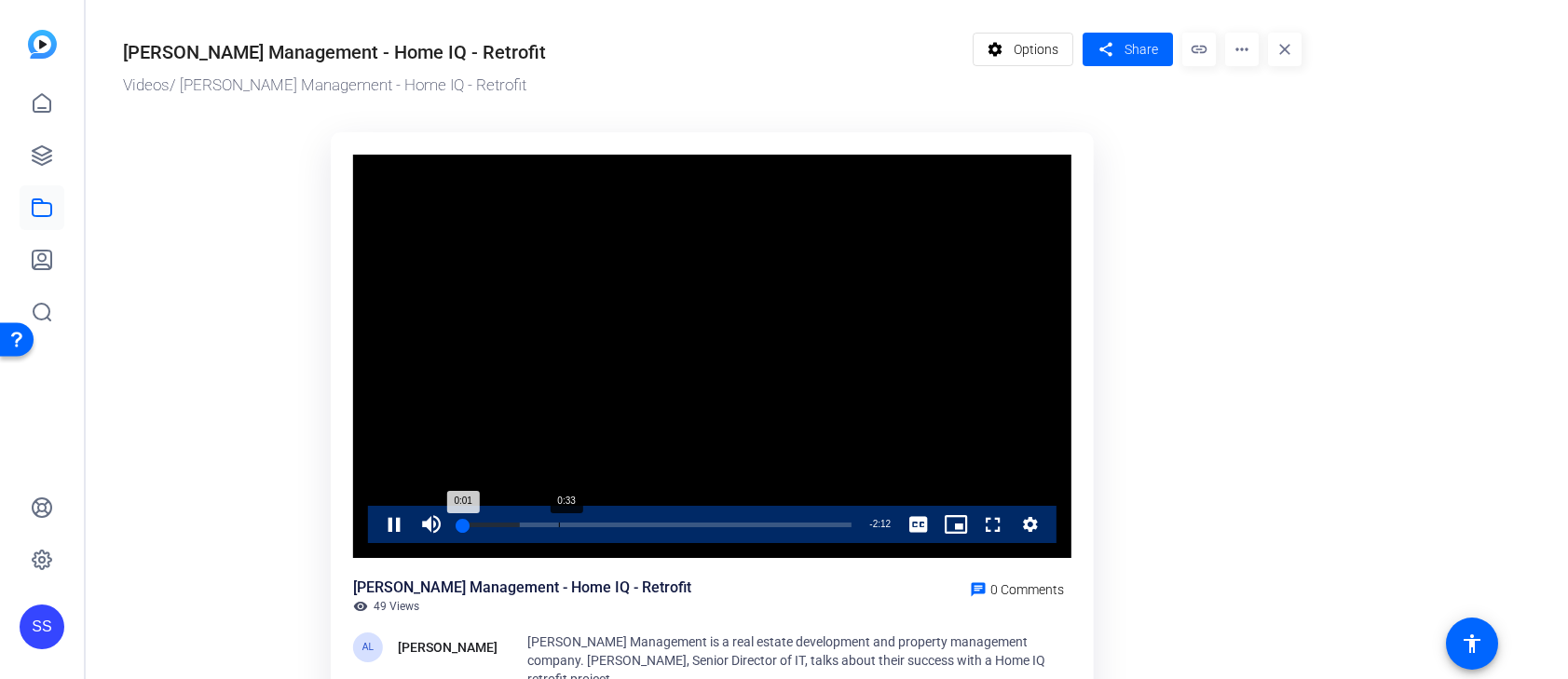 click on "Loaded :  15.53% 0:33 0:01" at bounding box center [655, 524] 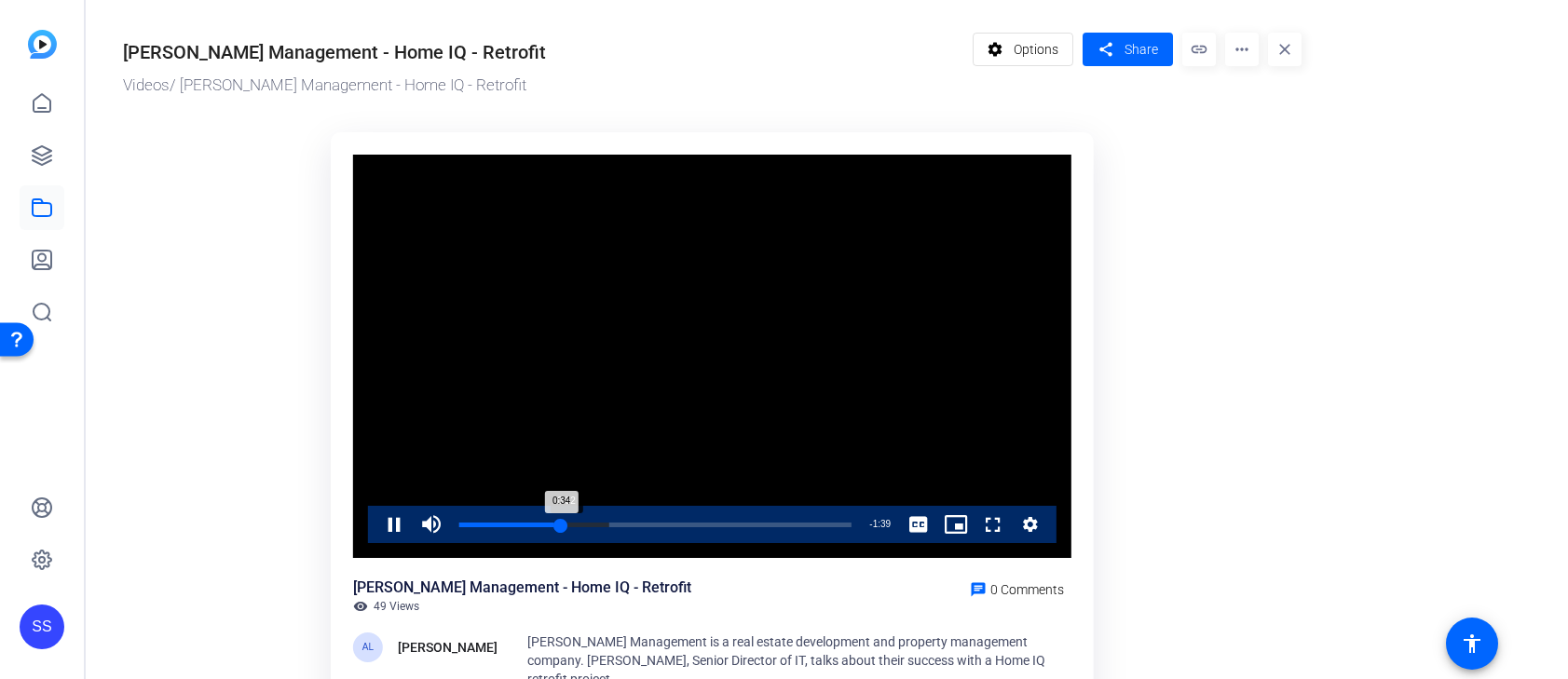 click on "0:34" at bounding box center (511, 524) 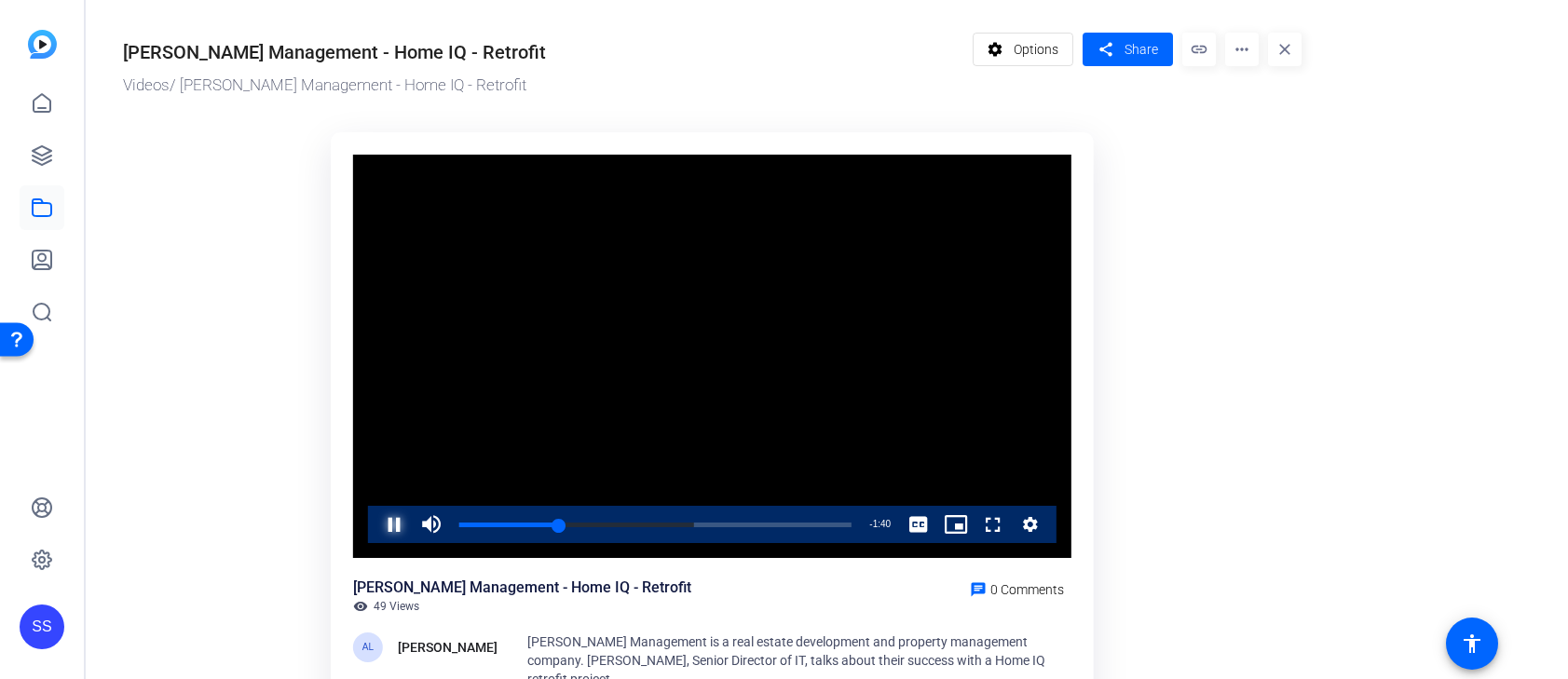 click at bounding box center [375, 524] 